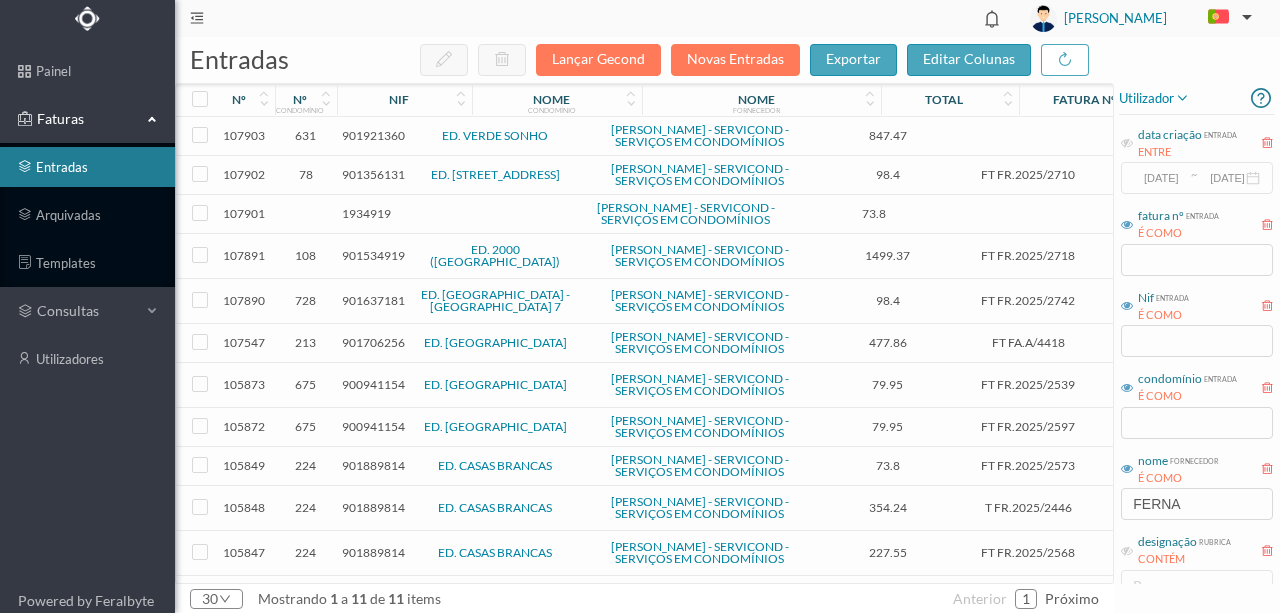 scroll, scrollTop: 0, scrollLeft: 0, axis: both 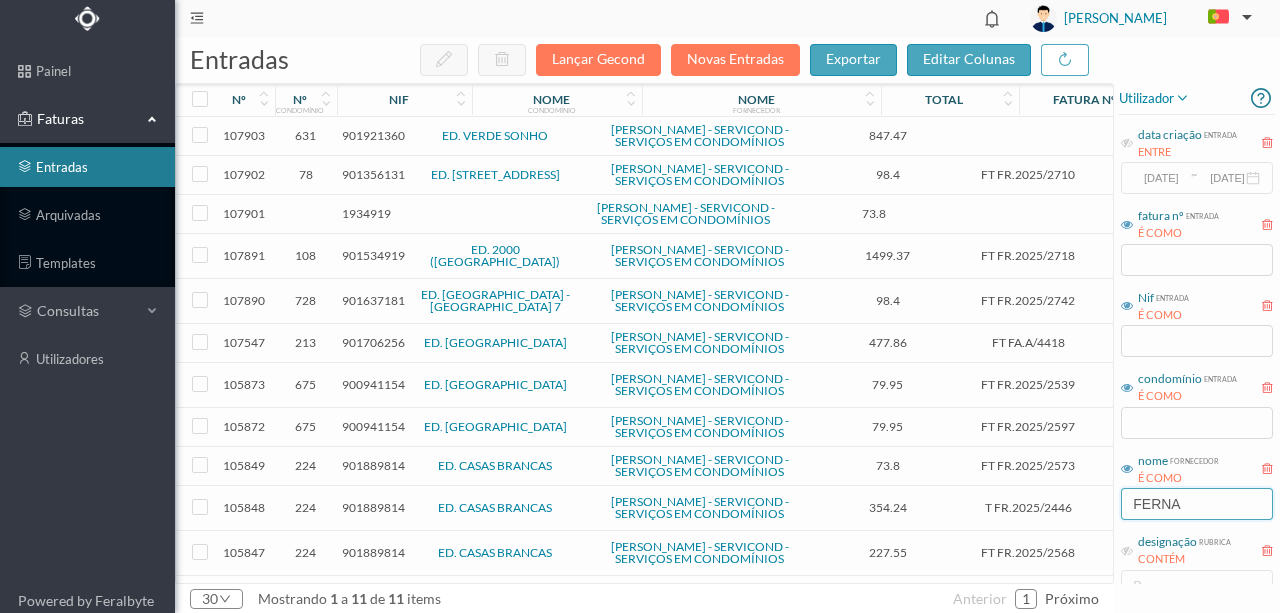 drag, startPoint x: 1186, startPoint y: 498, endPoint x: 997, endPoint y: 468, distance: 191.36613 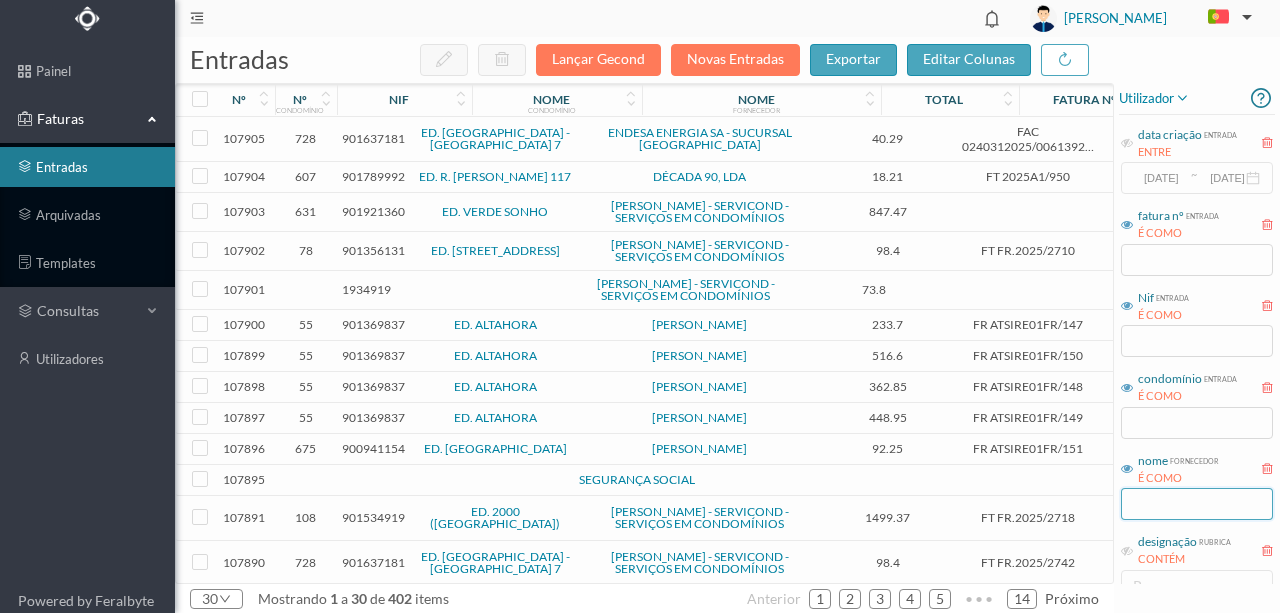 type 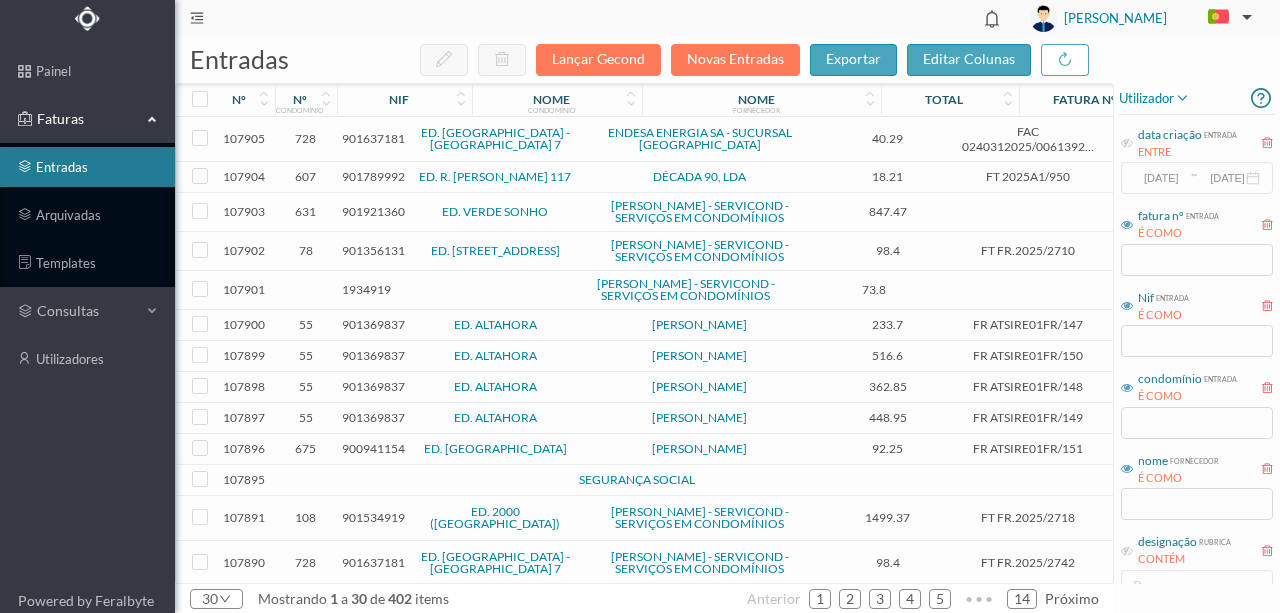 click on "901637181" at bounding box center [373, 138] 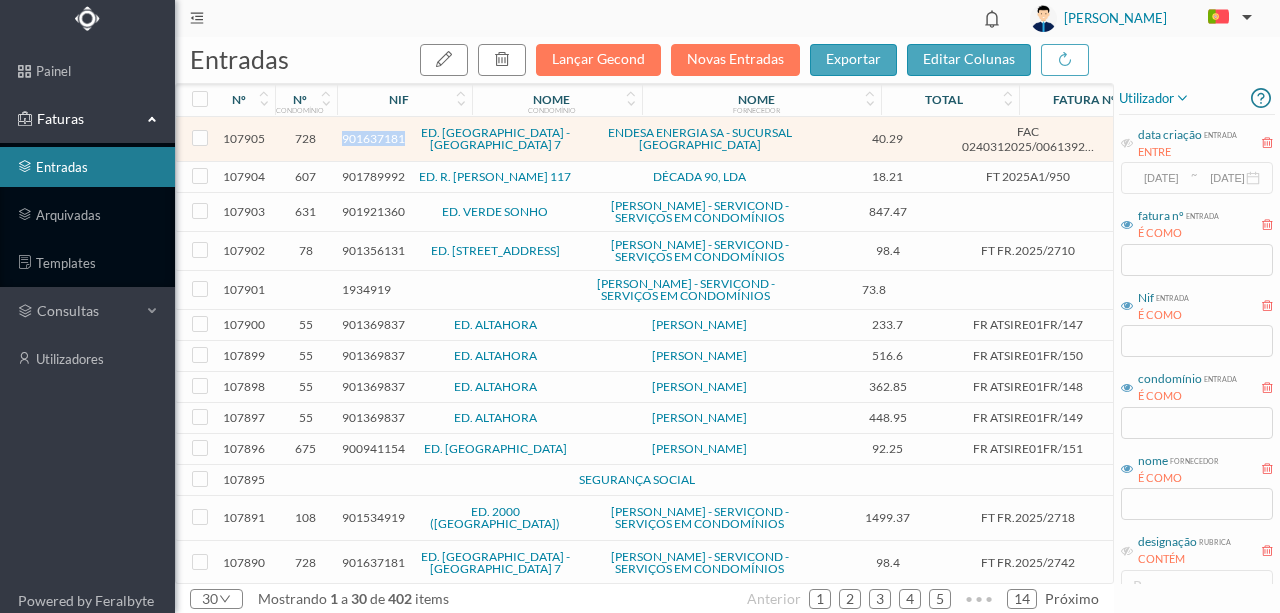 click on "901637181" at bounding box center (373, 138) 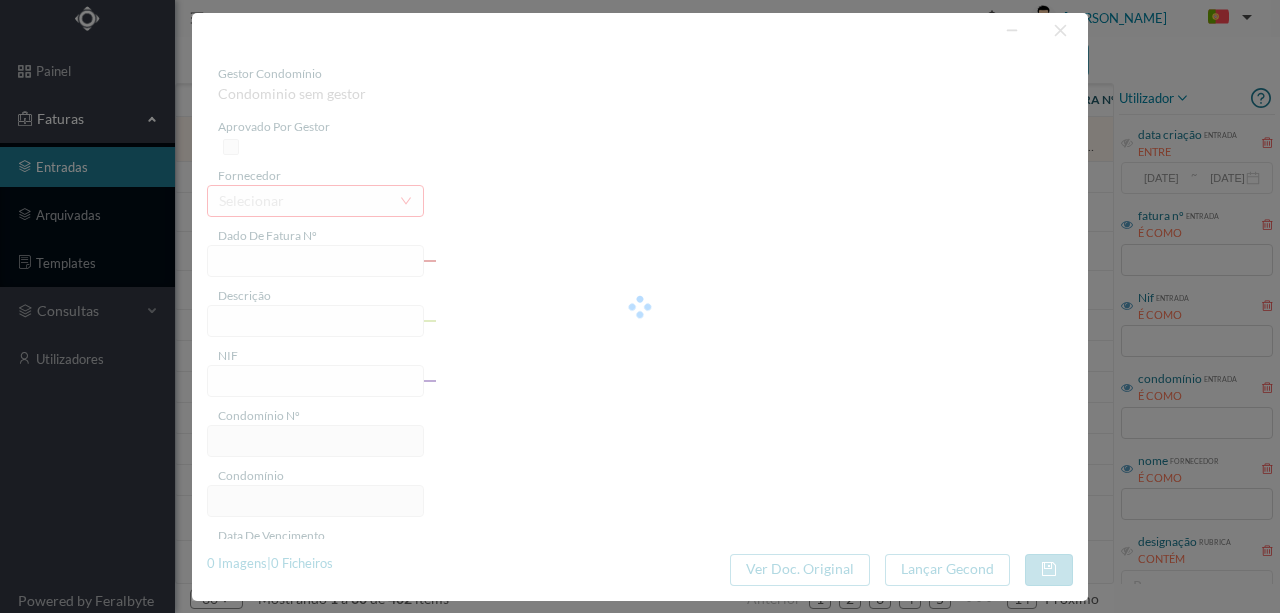 type on "FAC 0240312025/0061392391" 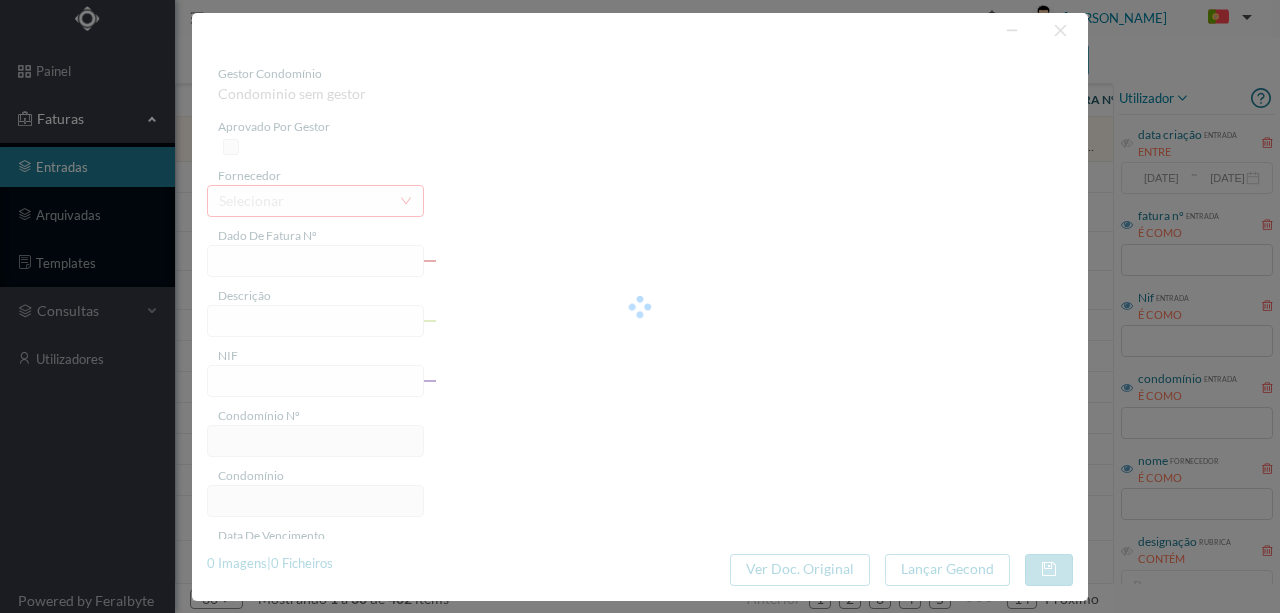 type on "Rua Arquitecto Rogério Azevedo 54 COMUNS" 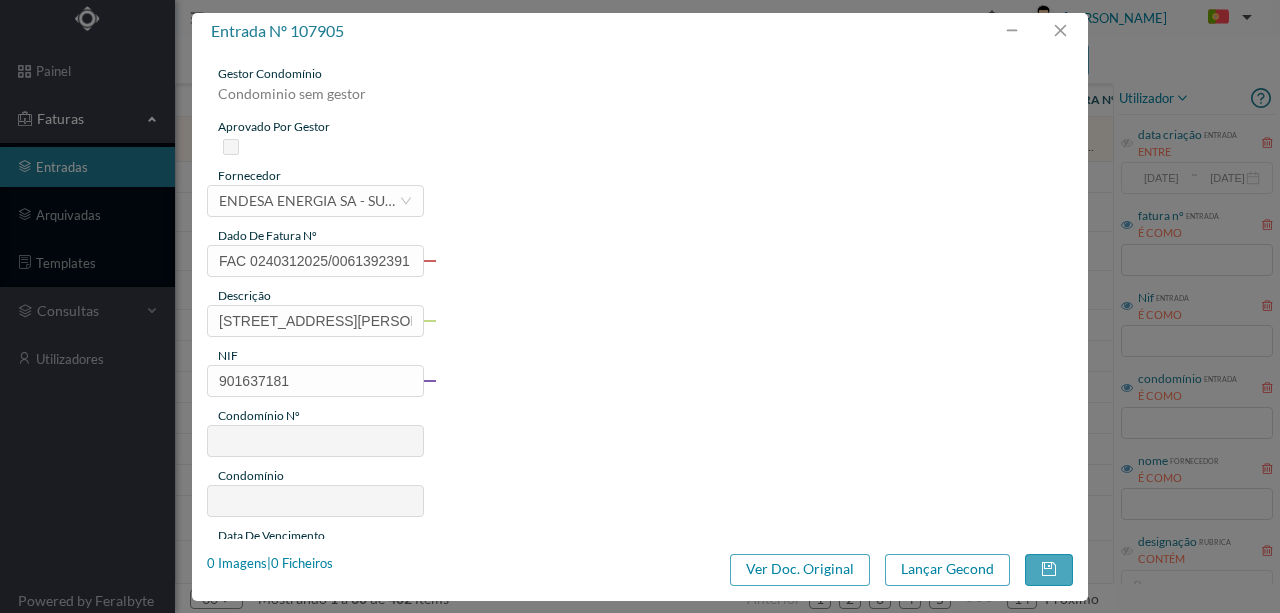 type on "728" 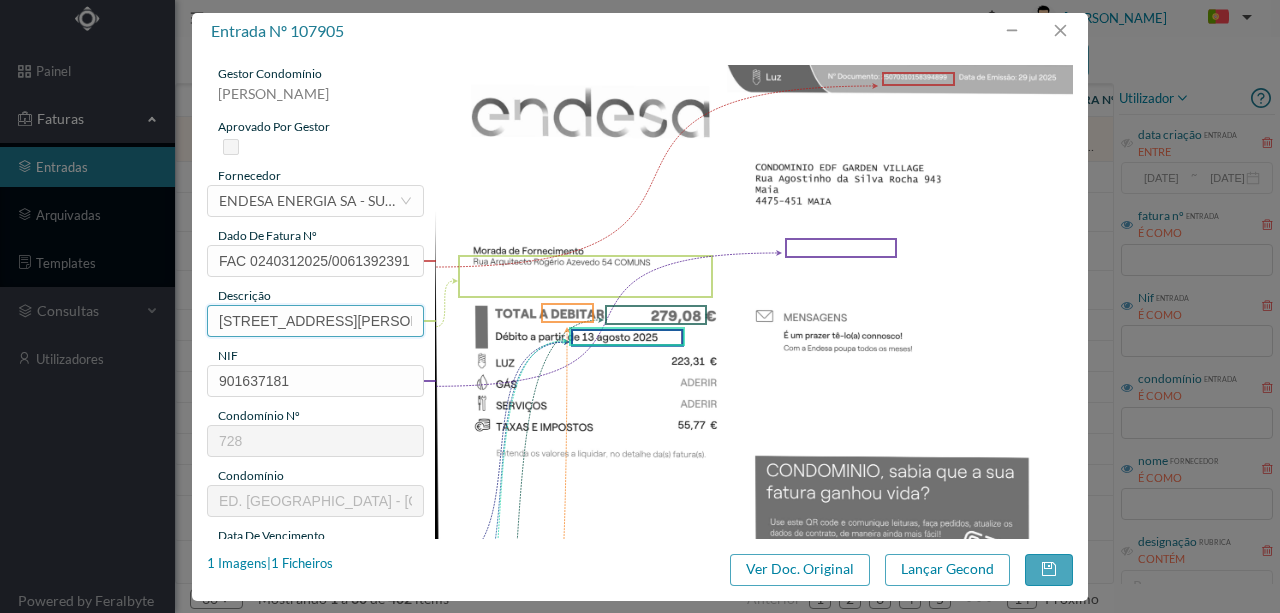 scroll, scrollTop: 0, scrollLeft: 96, axis: horizontal 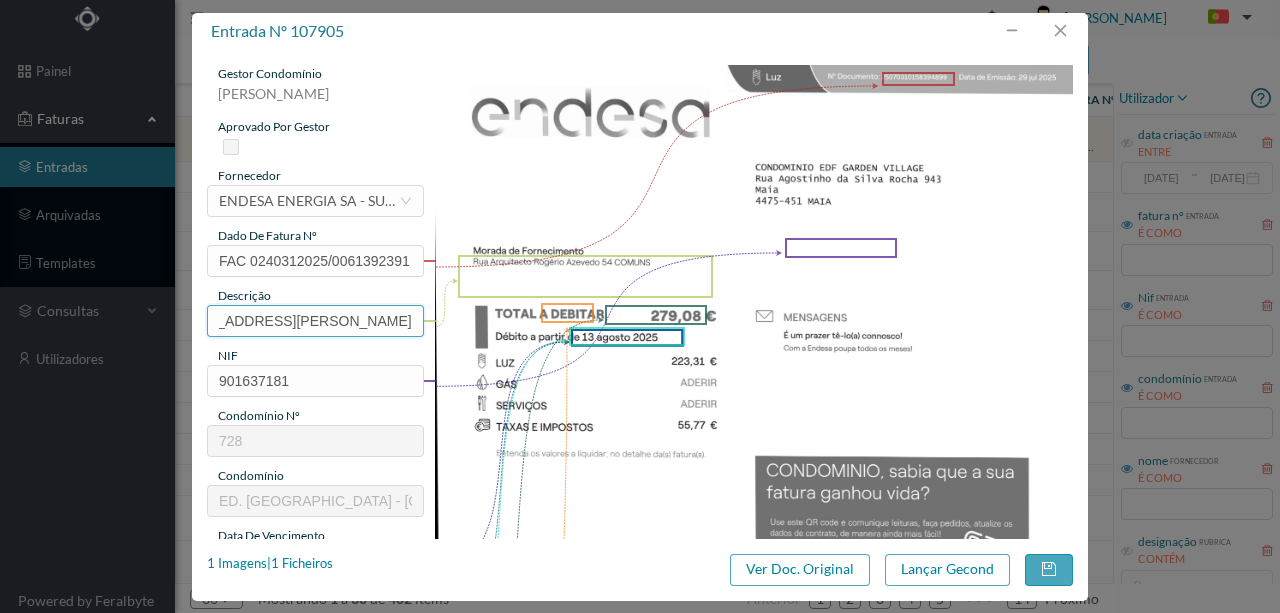 drag, startPoint x: 211, startPoint y: 321, endPoint x: 791, endPoint y: 286, distance: 581.05505 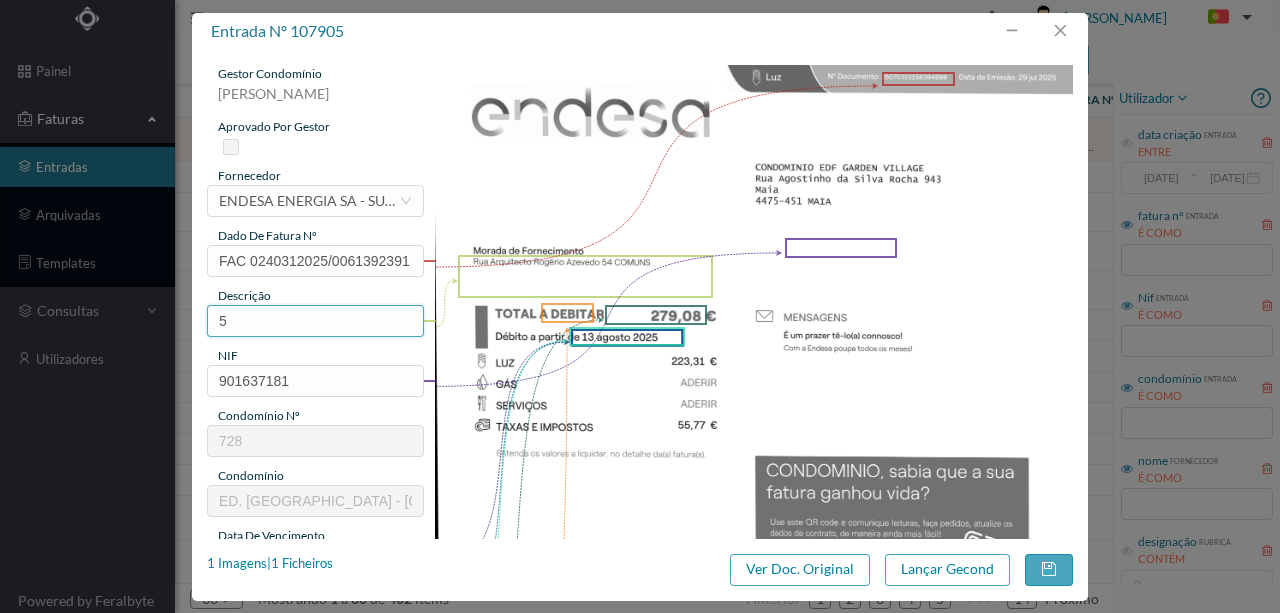 scroll, scrollTop: 0, scrollLeft: 0, axis: both 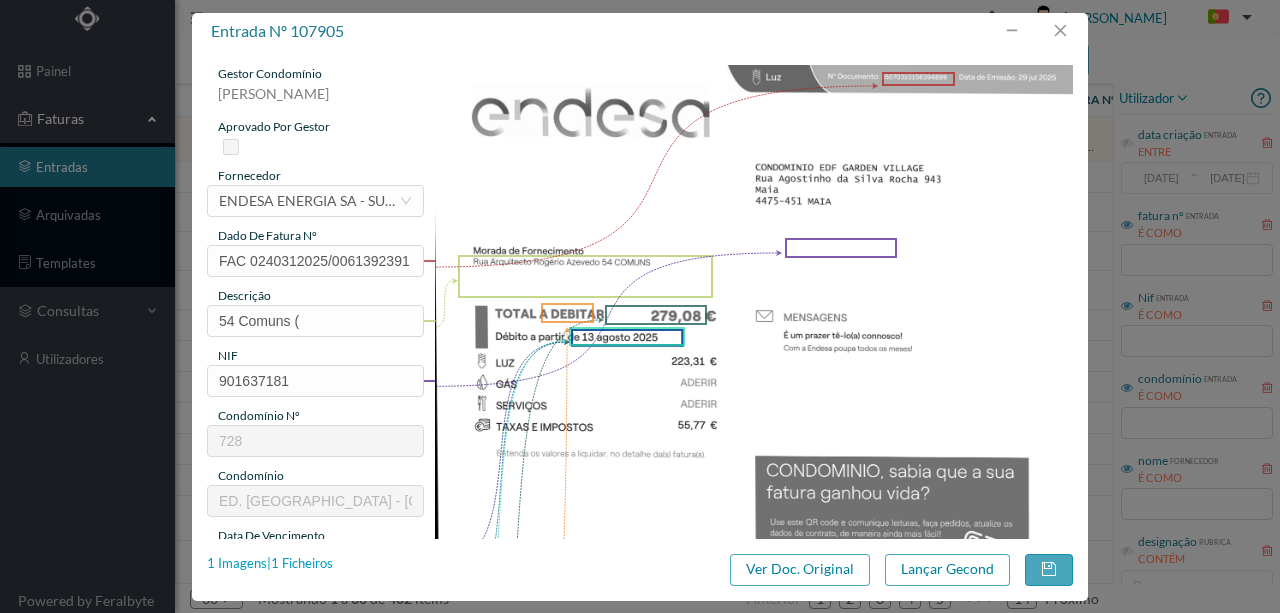 click on "1   Imagens  |  1   Ficheiros" at bounding box center (270, 564) 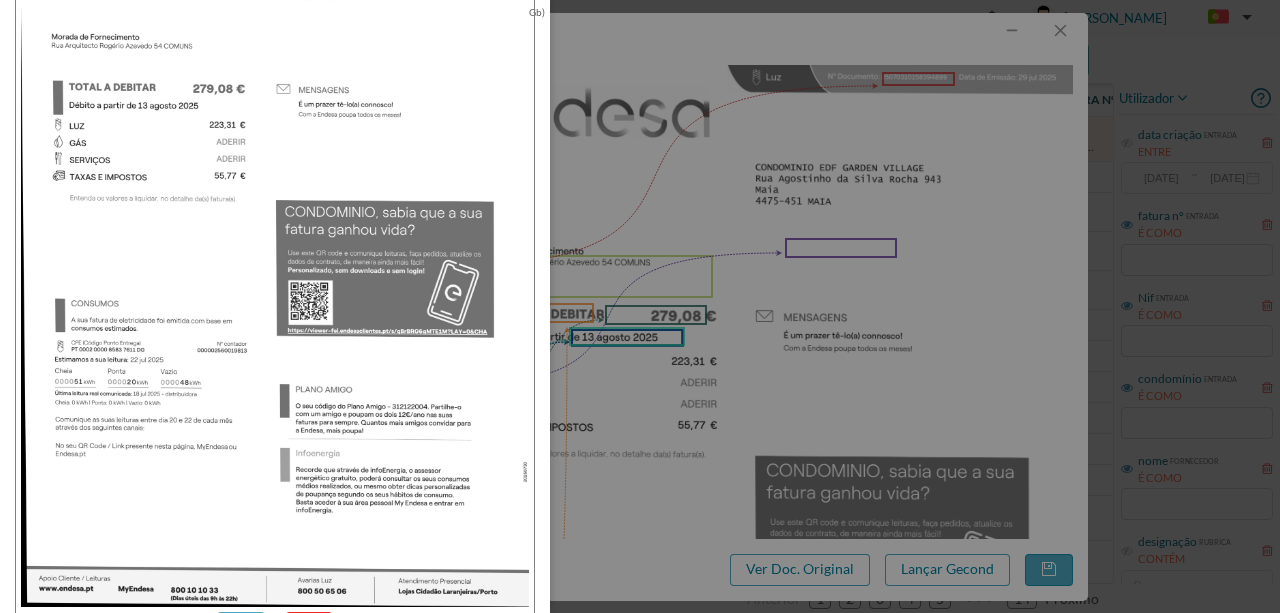 scroll, scrollTop: 279, scrollLeft: 0, axis: vertical 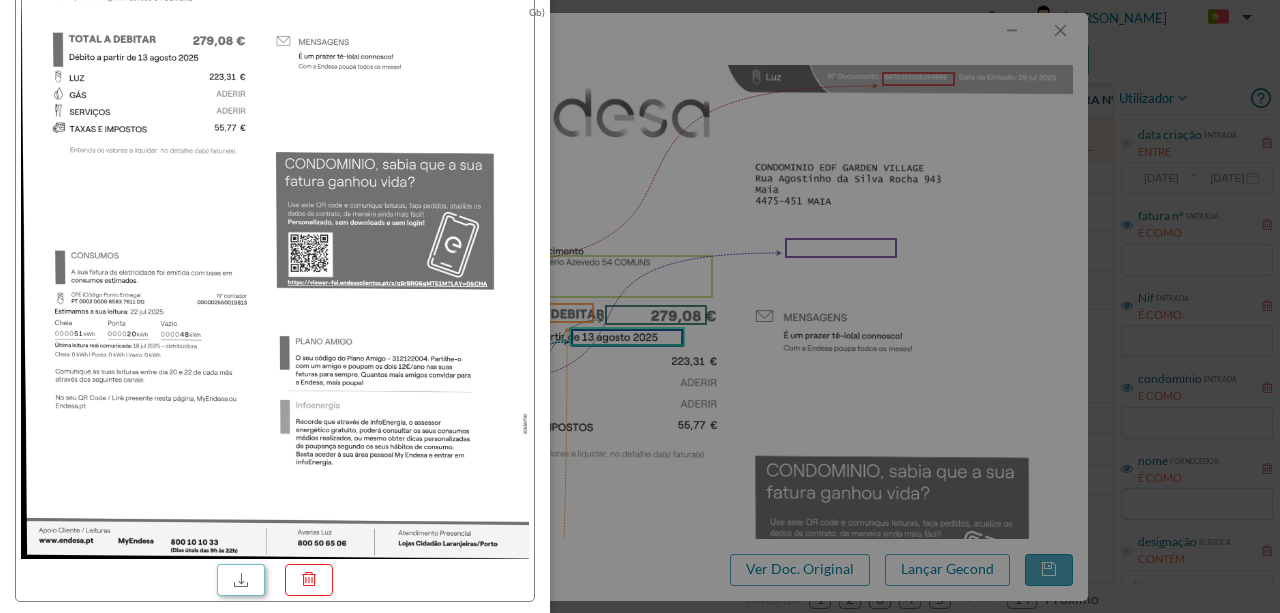 drag, startPoint x: 236, startPoint y: 574, endPoint x: 222, endPoint y: 479, distance: 96.02604 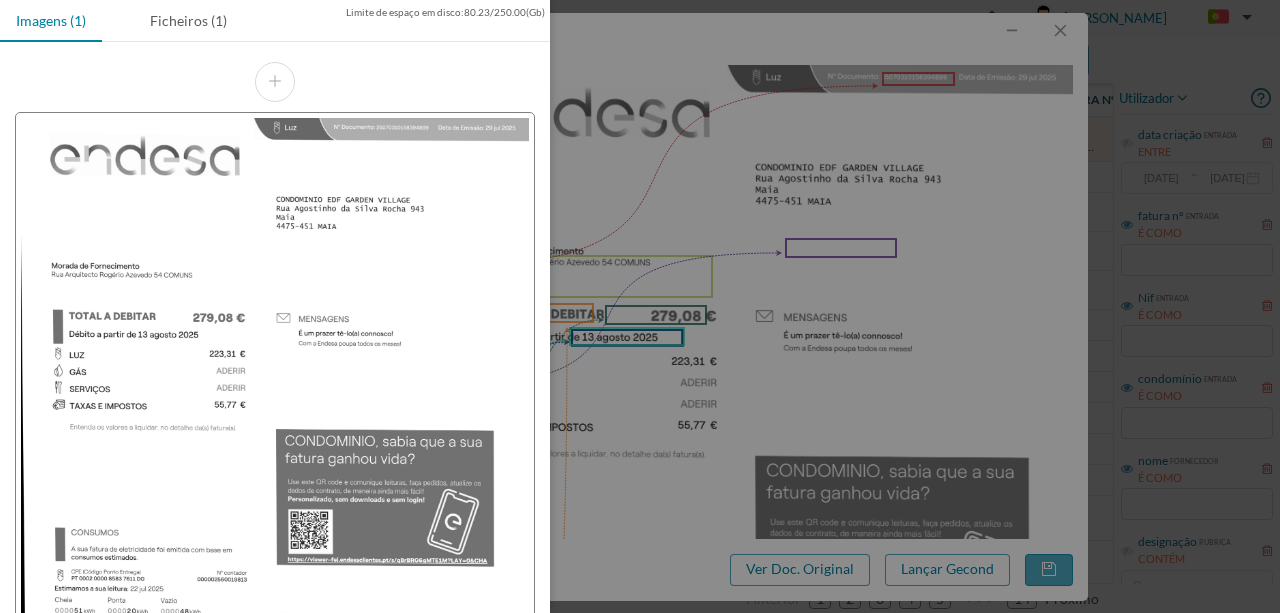scroll, scrollTop: 0, scrollLeft: 0, axis: both 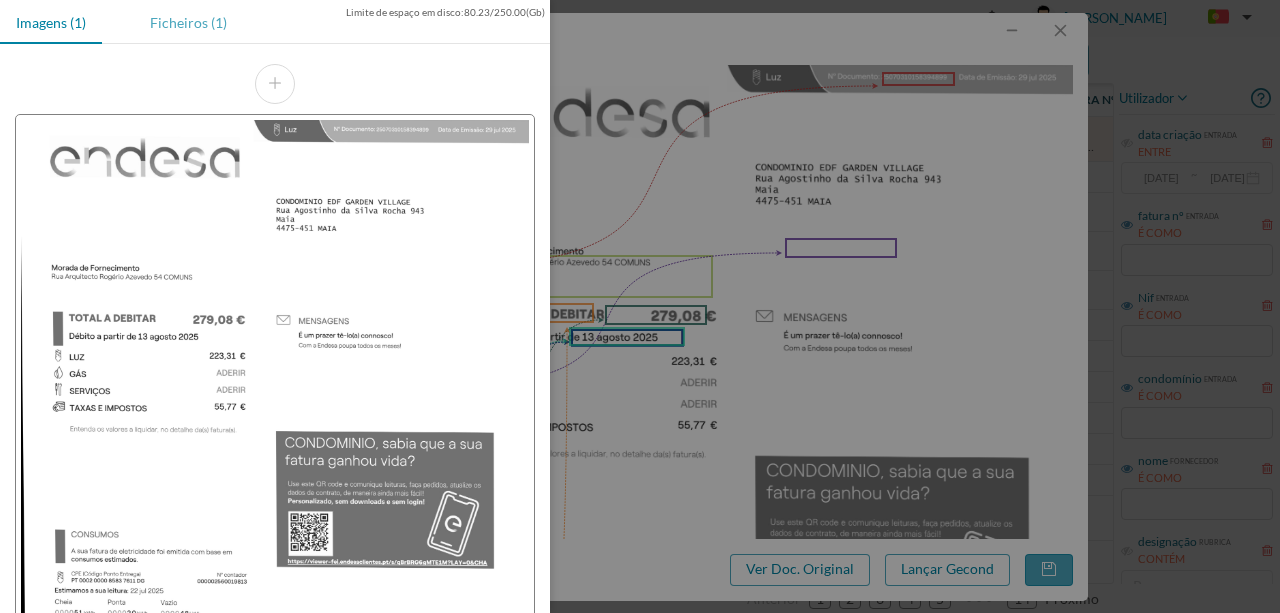 click on "Ficheiros (1)" at bounding box center (188, 22) 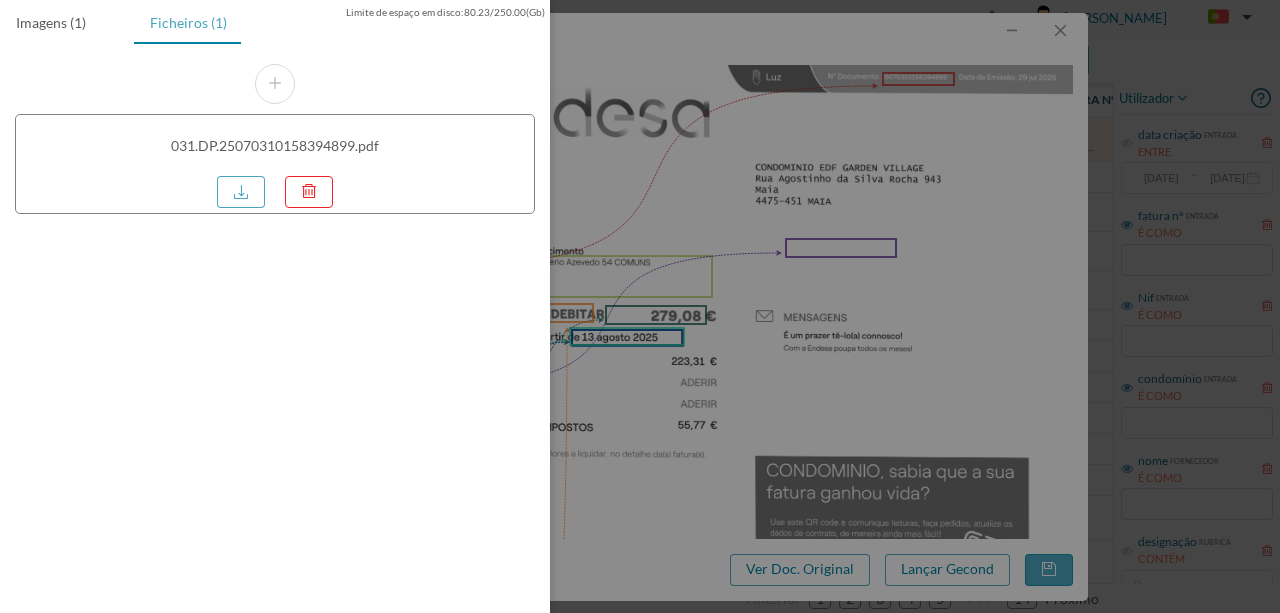 click on "Ficheiros (1)" at bounding box center [188, 22] 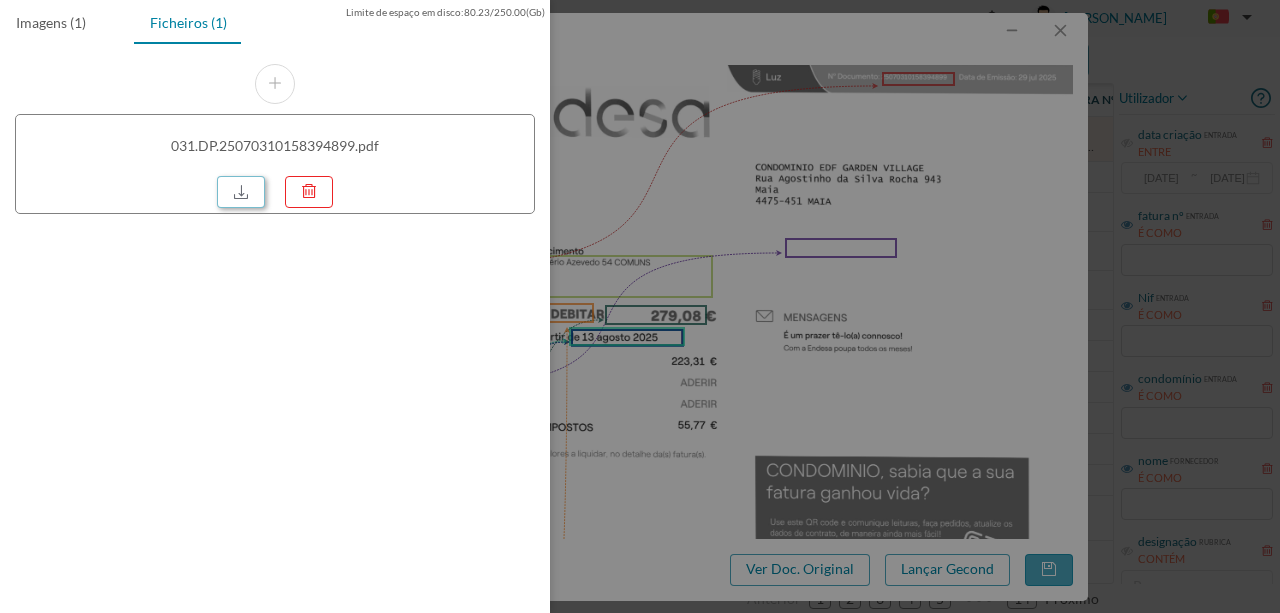 click at bounding box center [241, 192] 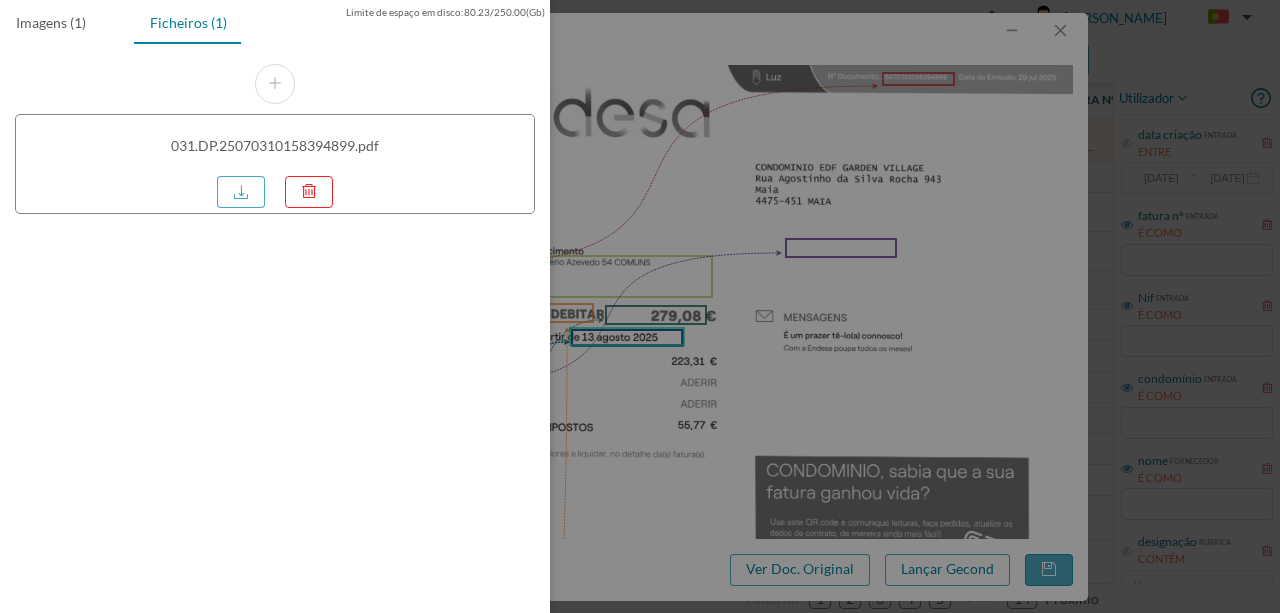 click at bounding box center [640, 306] 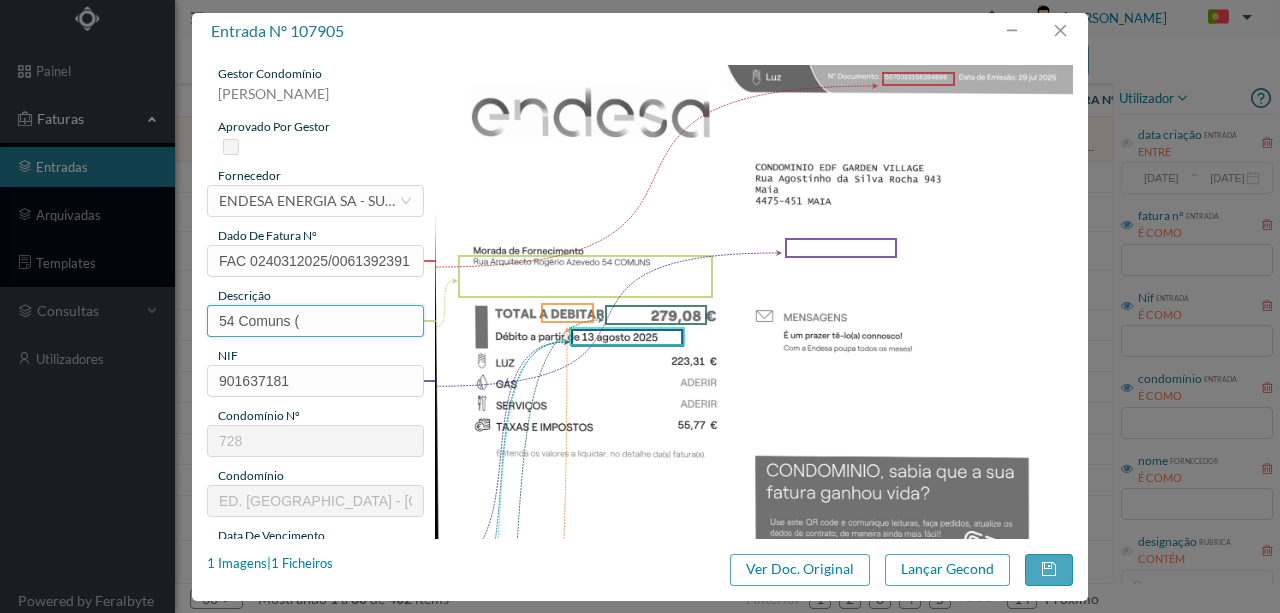 click on "54 Comuns (" at bounding box center [315, 321] 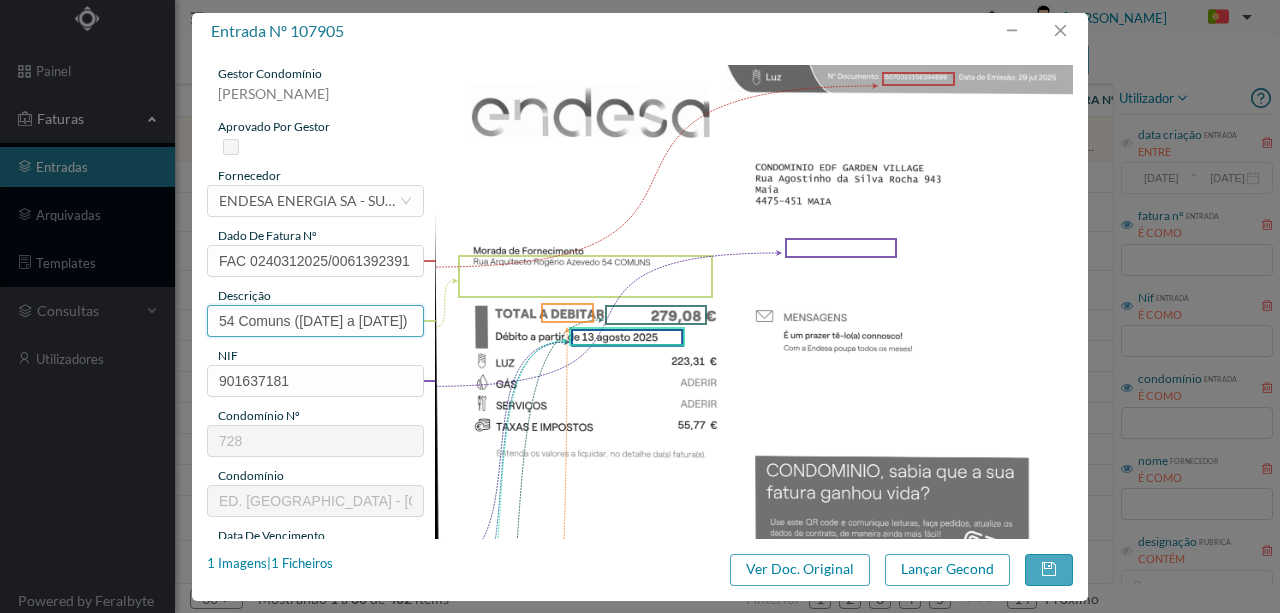 scroll, scrollTop: 0, scrollLeft: 48, axis: horizontal 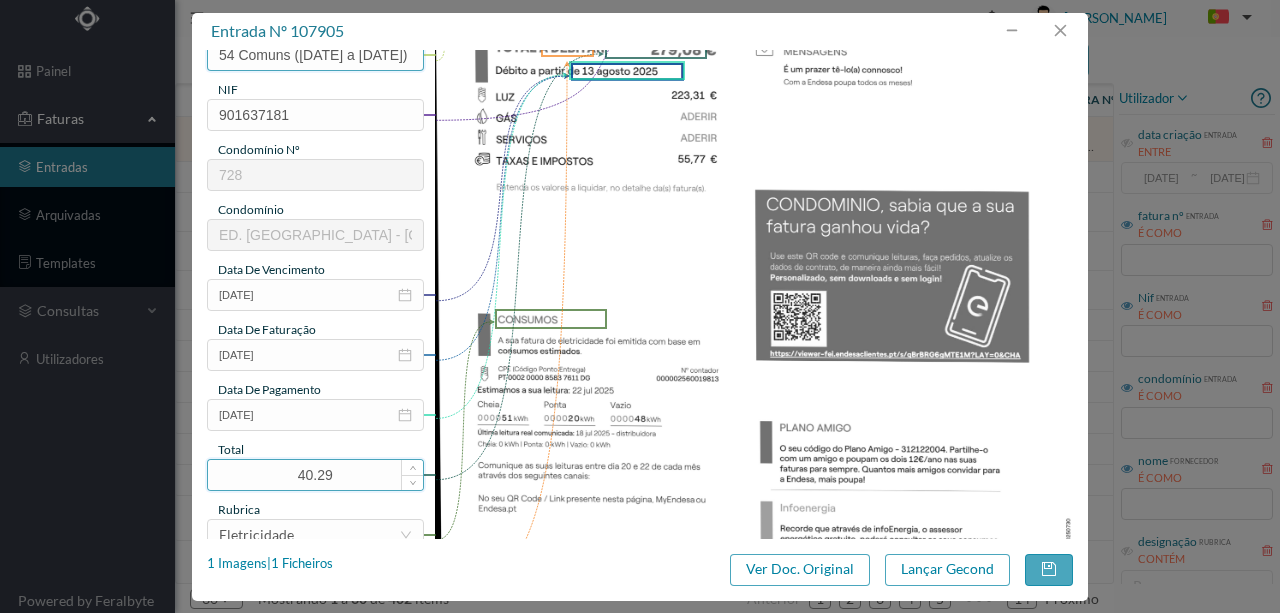 type on "54 Comuns (23.06.2025 a 18.07.2025)" 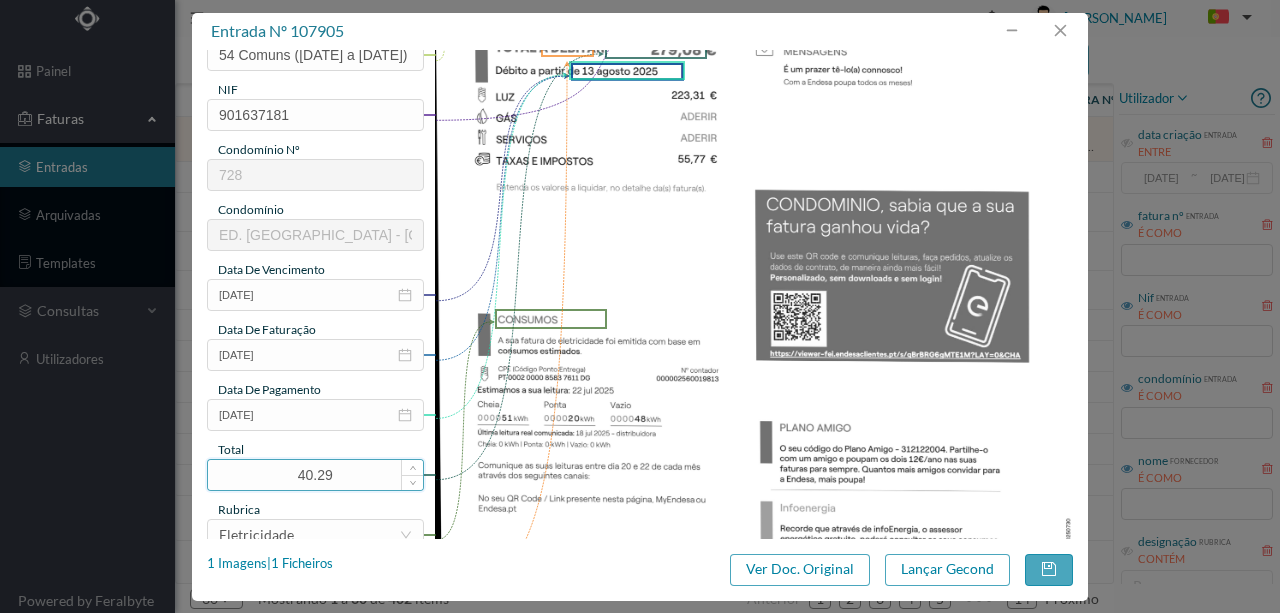 scroll, scrollTop: 0, scrollLeft: 0, axis: both 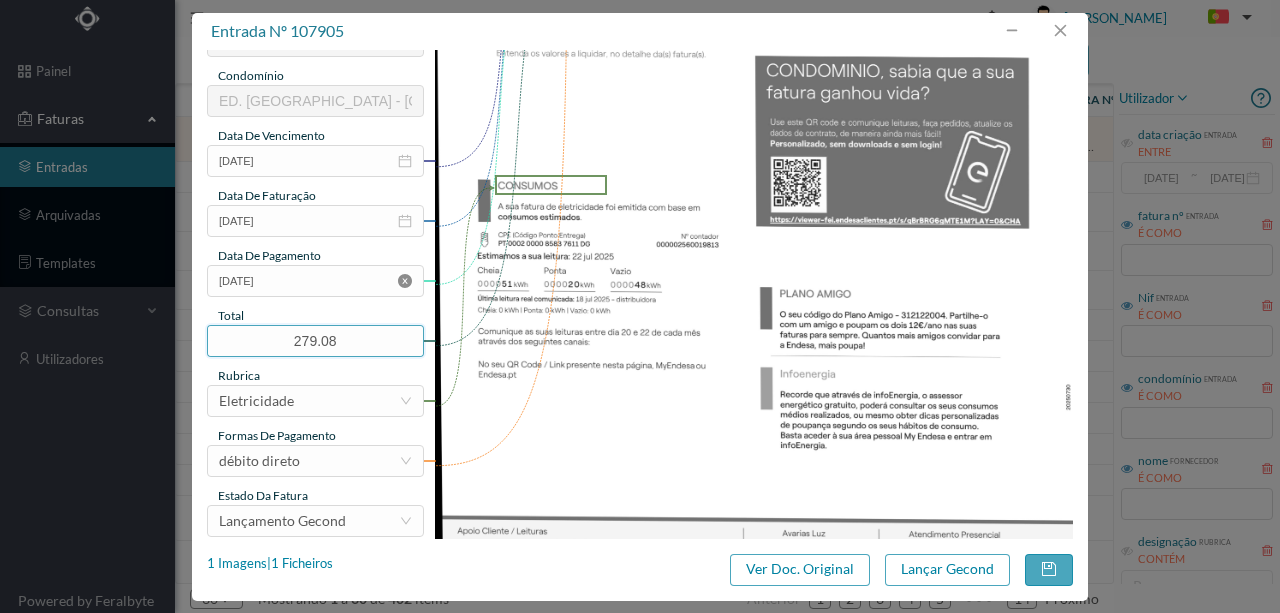 type on "279.08" 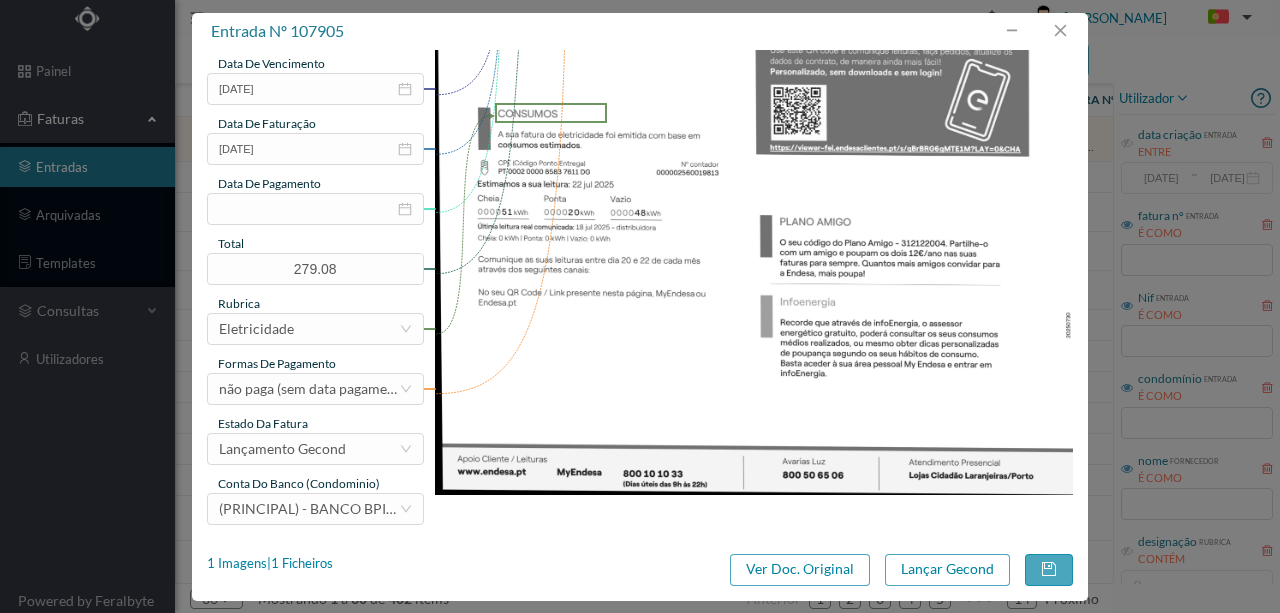 scroll, scrollTop: 473, scrollLeft: 0, axis: vertical 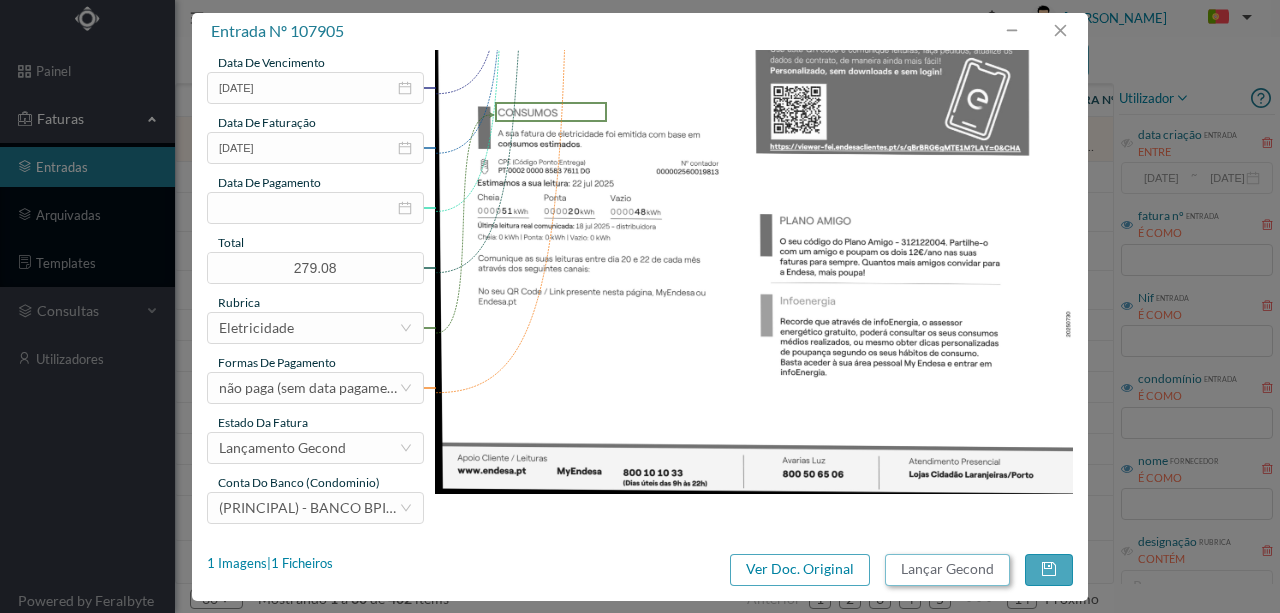 click on "Lançar Gecond" at bounding box center (947, 570) 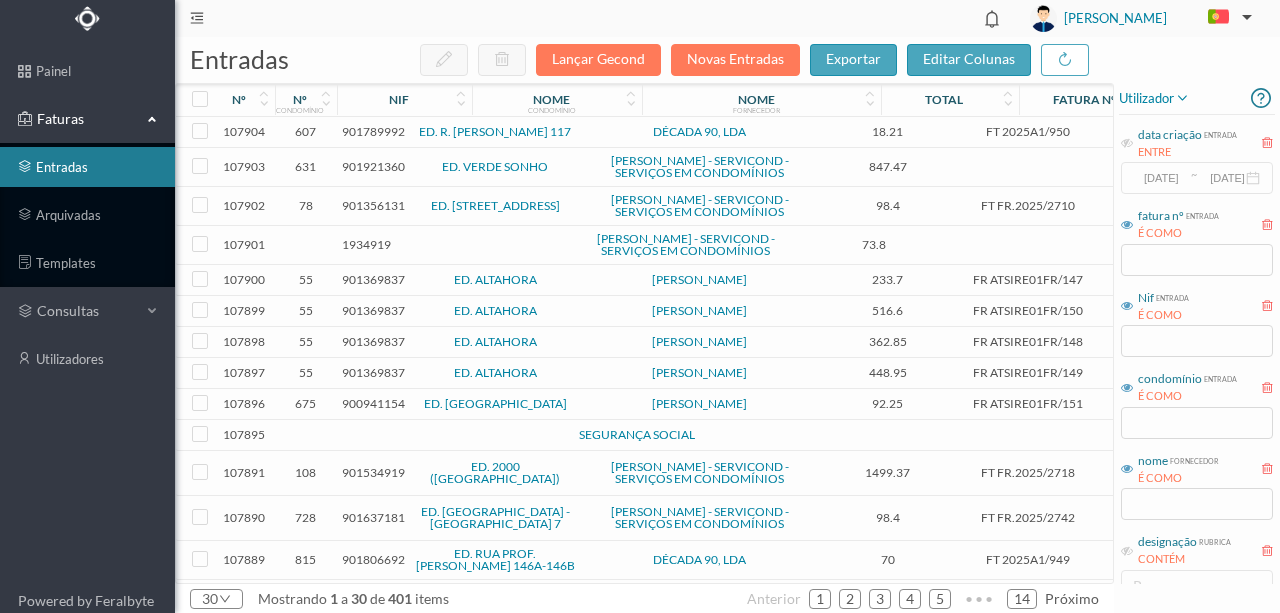 click on "900941154" at bounding box center (373, 403) 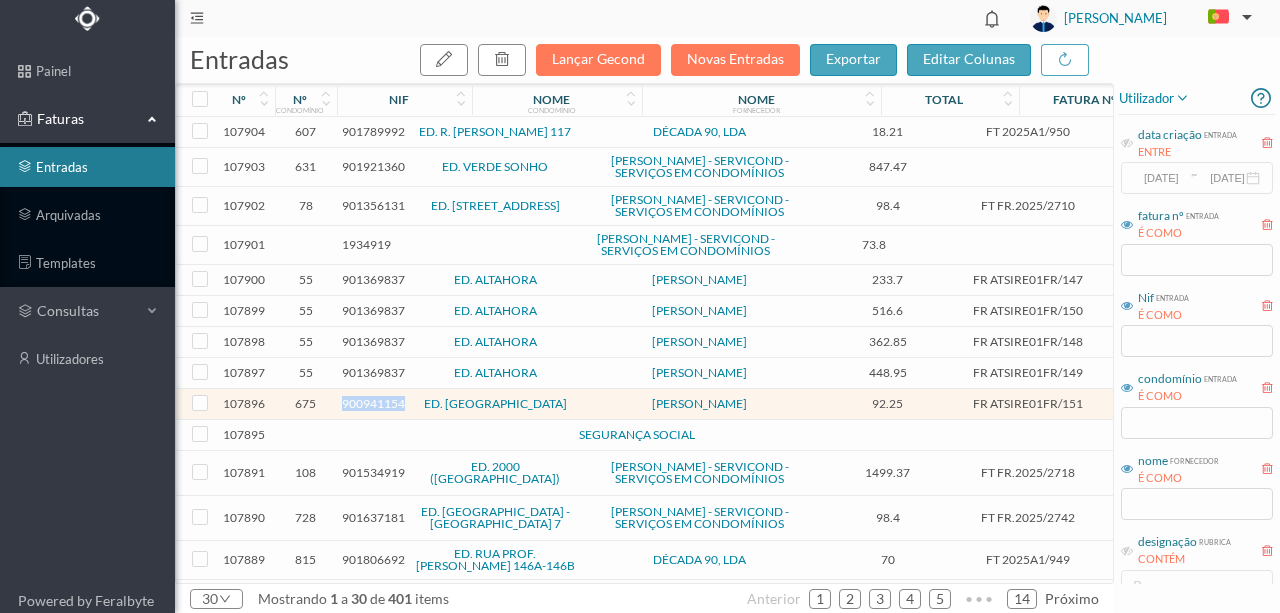 click on "900941154" at bounding box center (373, 403) 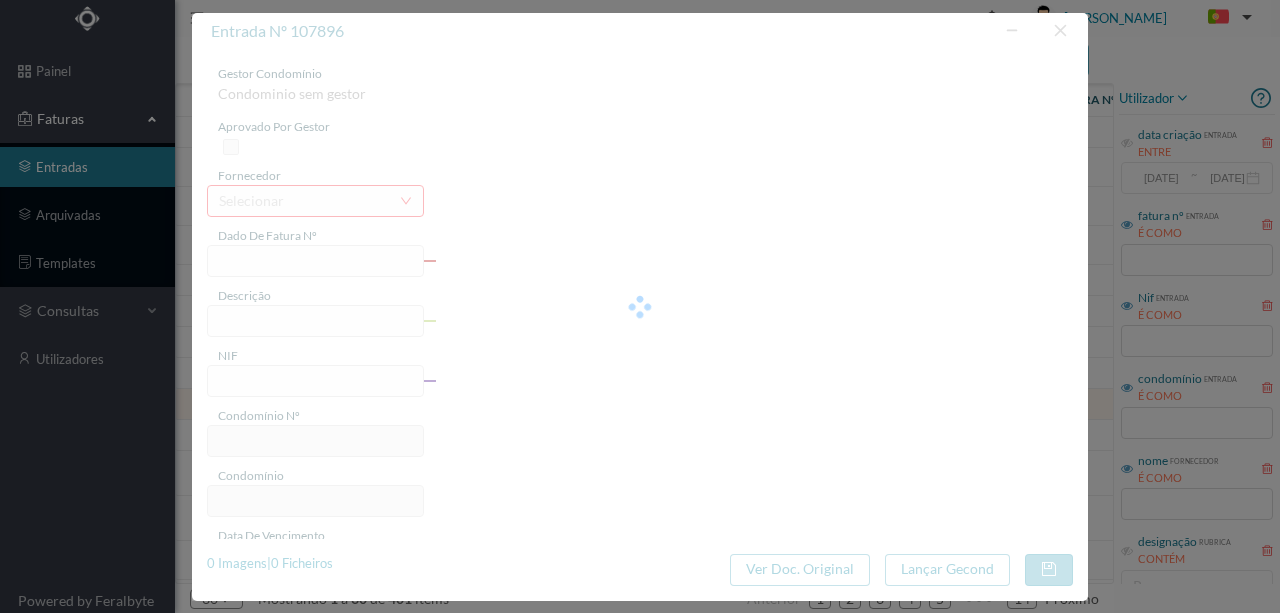 type on "FR ATSIRE01FR/151" 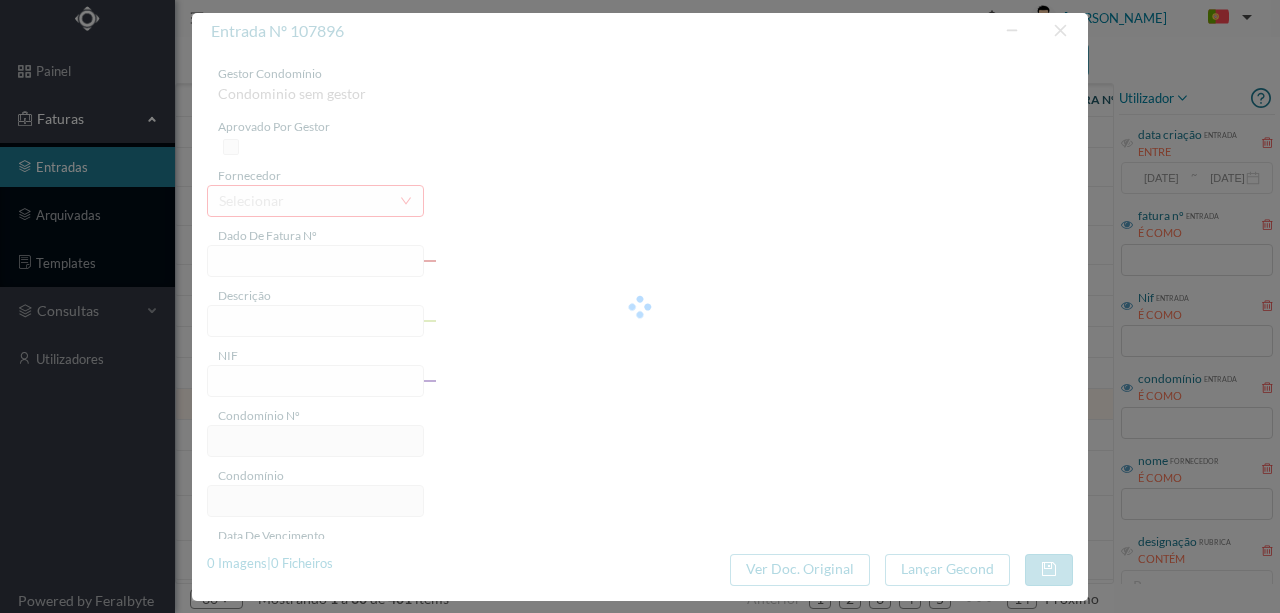 type on "Invalid date" 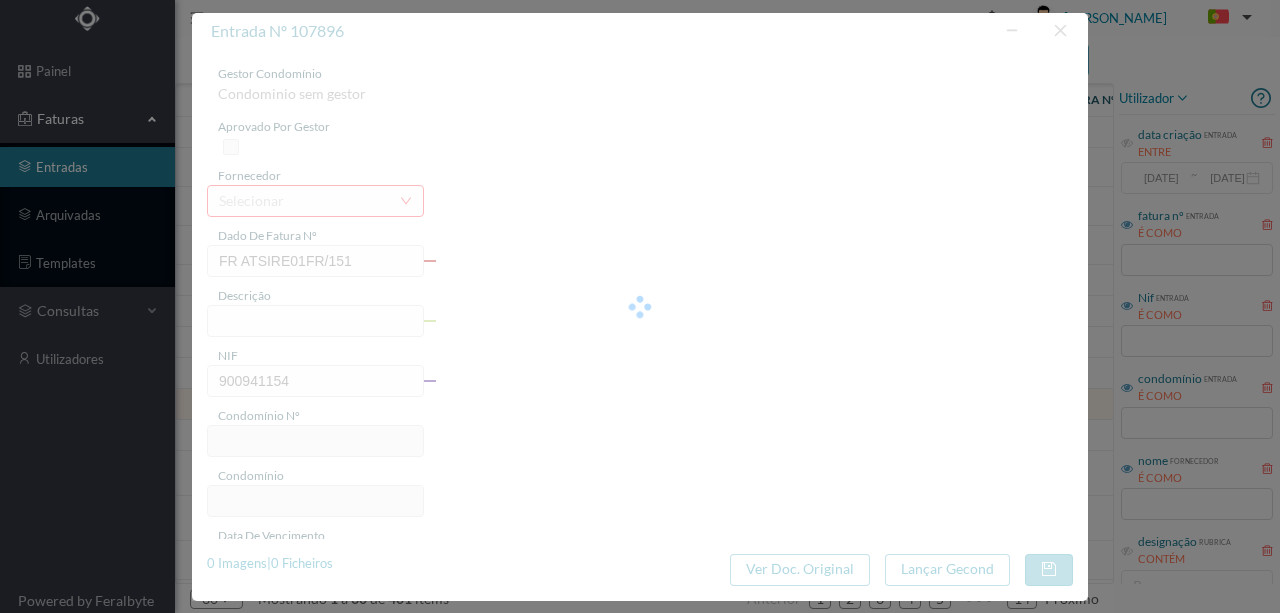 type on "675" 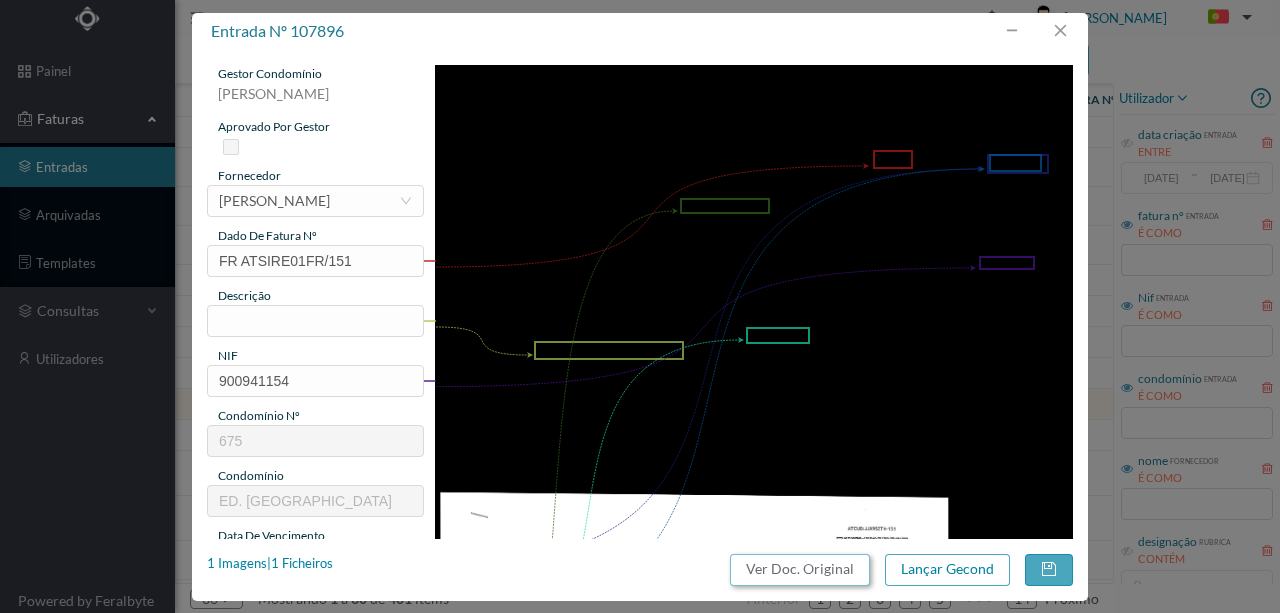 click on "Ver Doc. Original" at bounding box center (800, 570) 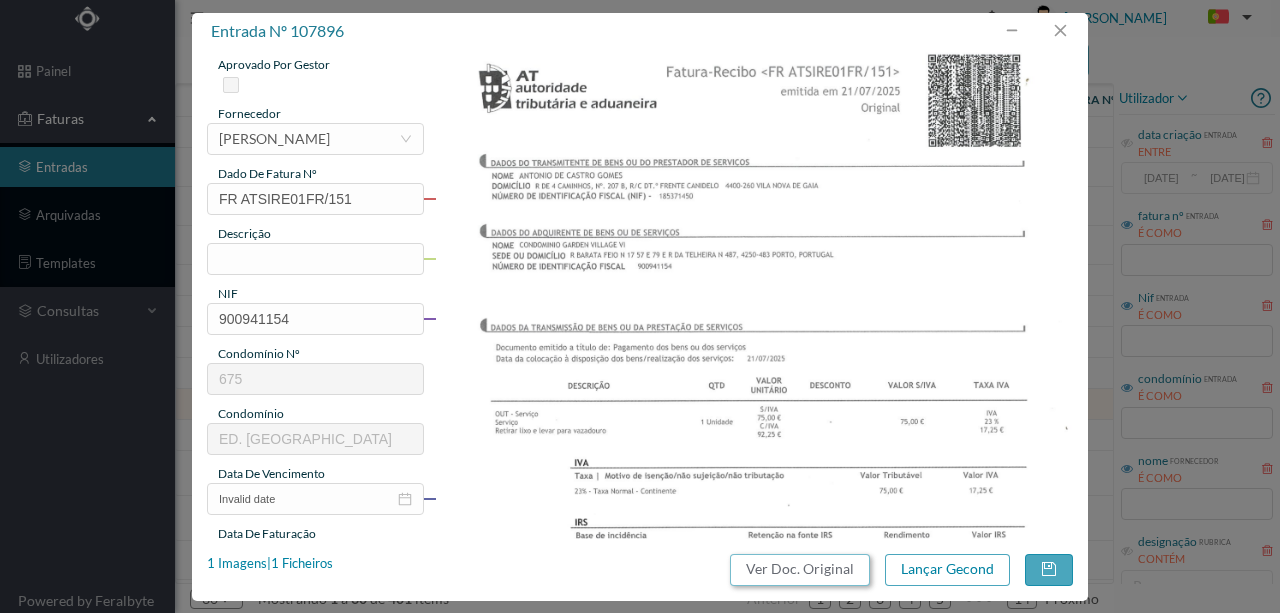 scroll, scrollTop: 0, scrollLeft: 0, axis: both 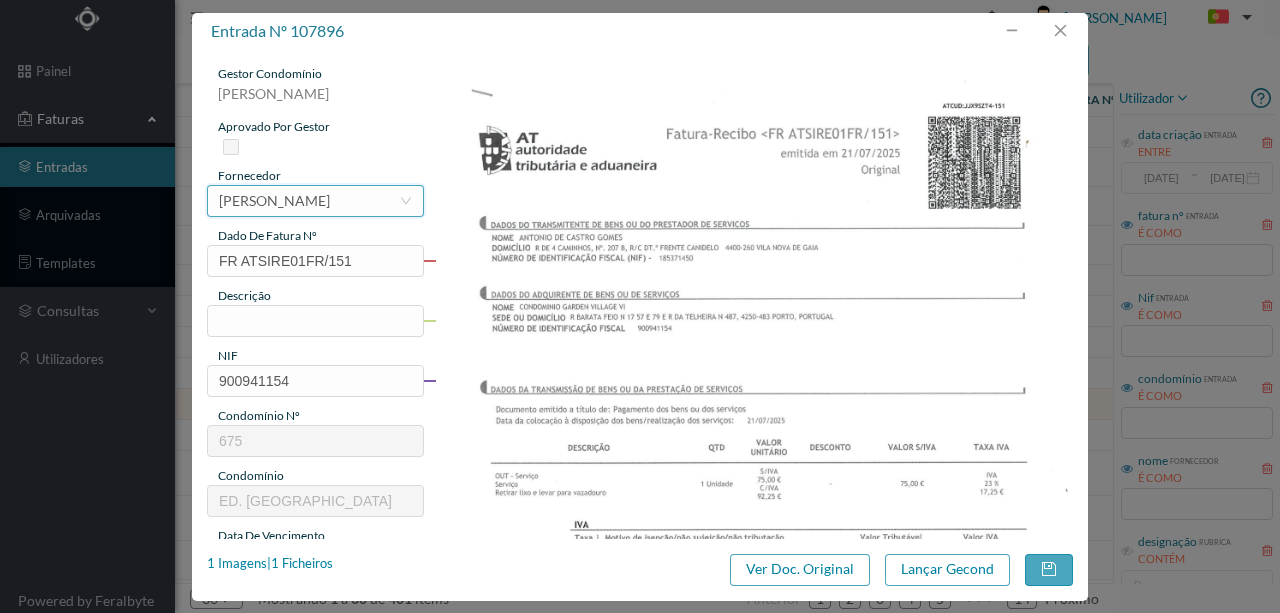 click on "JOSÉ MARIA MOREIRA DA SILVA" at bounding box center [274, 201] 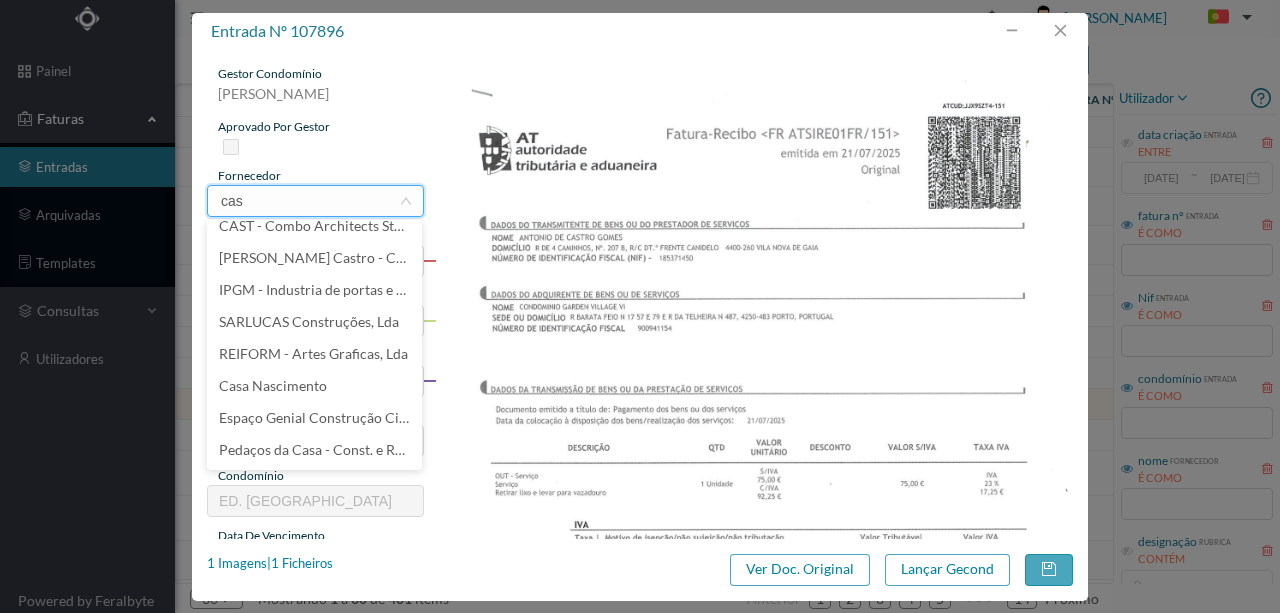 scroll, scrollTop: 0, scrollLeft: 0, axis: both 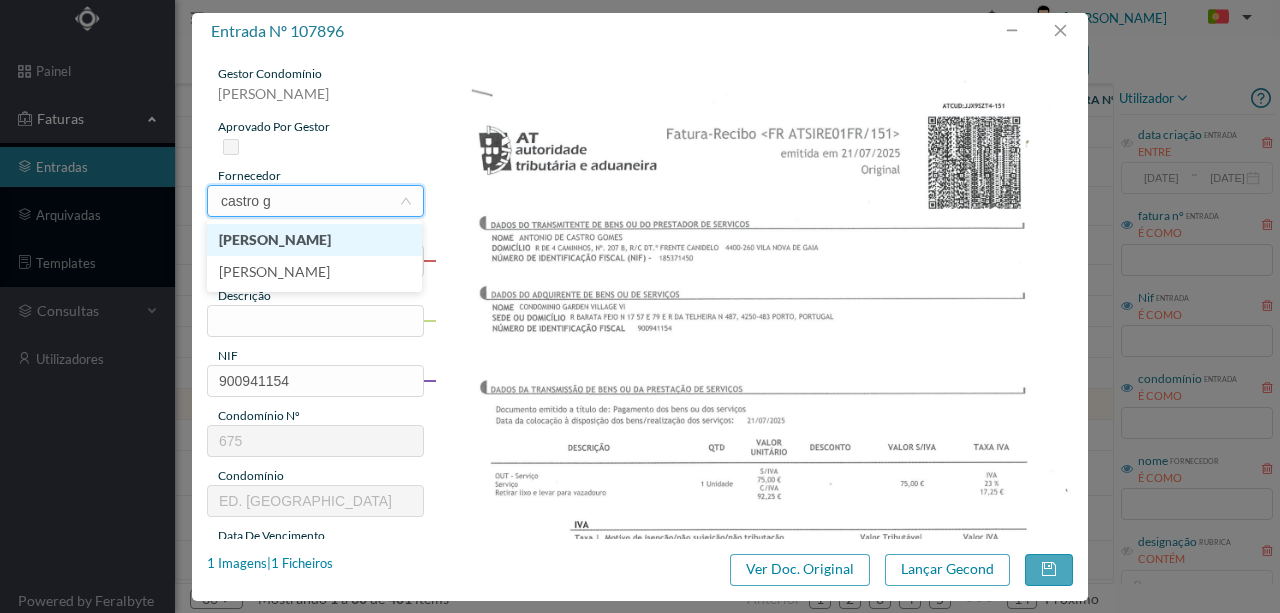 click on "CASTRO GOMES" at bounding box center (314, 240) 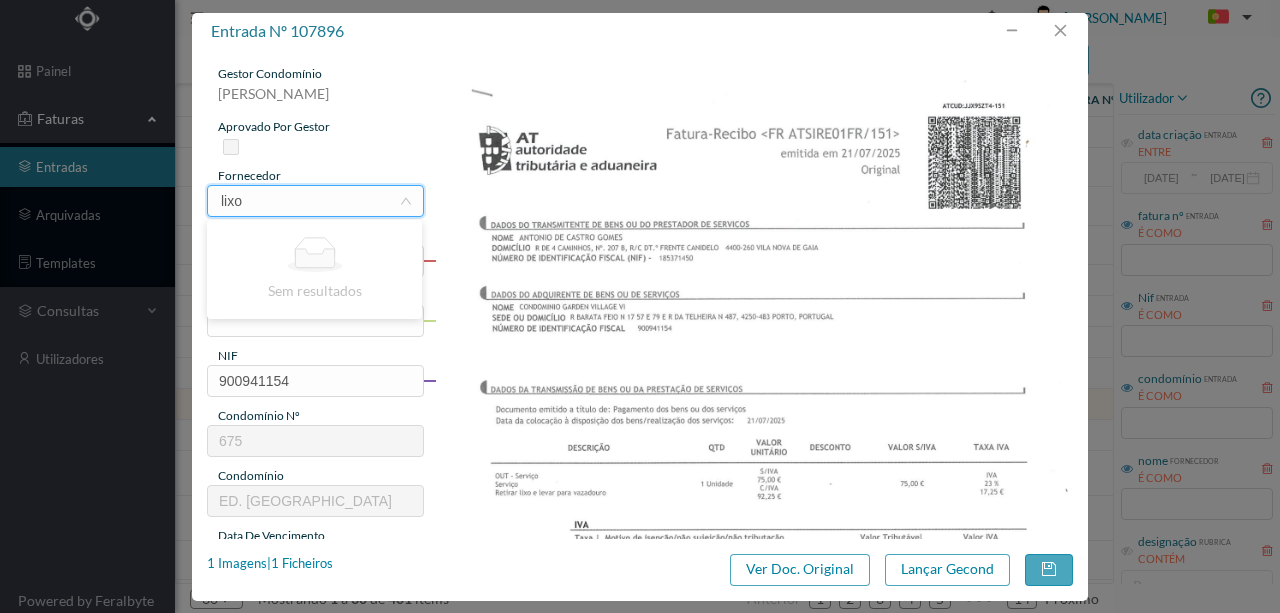 scroll, scrollTop: 0, scrollLeft: 0, axis: both 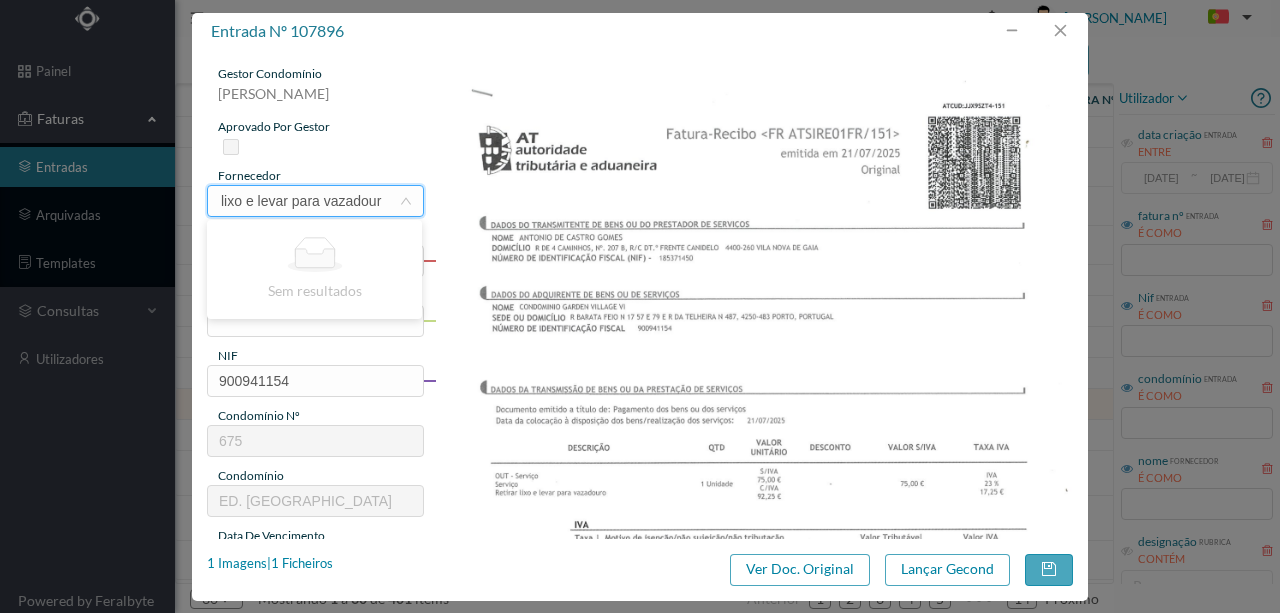 type on "lixo e levar para vazadouro" 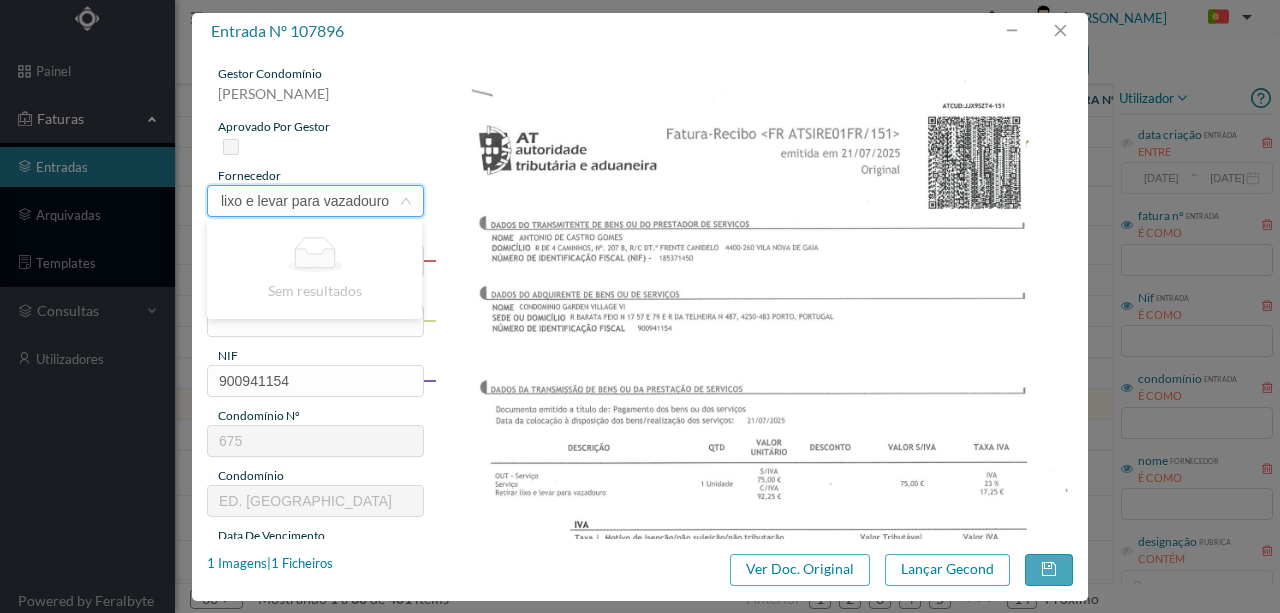 click at bounding box center (754, 516) 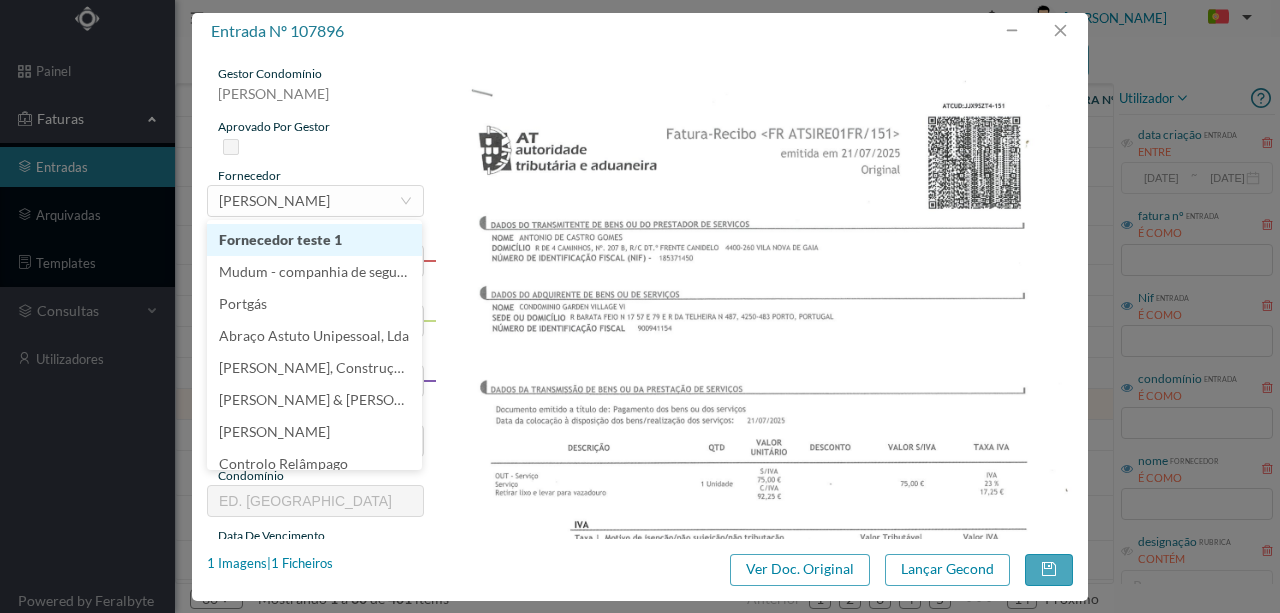 drag, startPoint x: 706, startPoint y: 199, endPoint x: 488, endPoint y: 280, distance: 232.56181 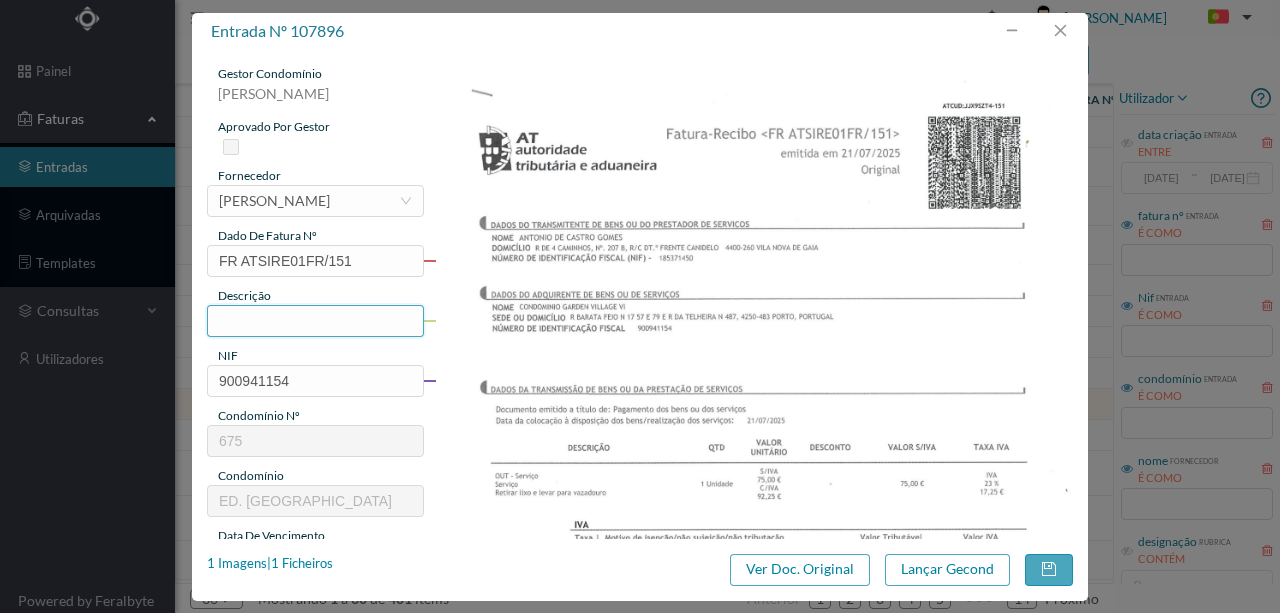 click at bounding box center [315, 321] 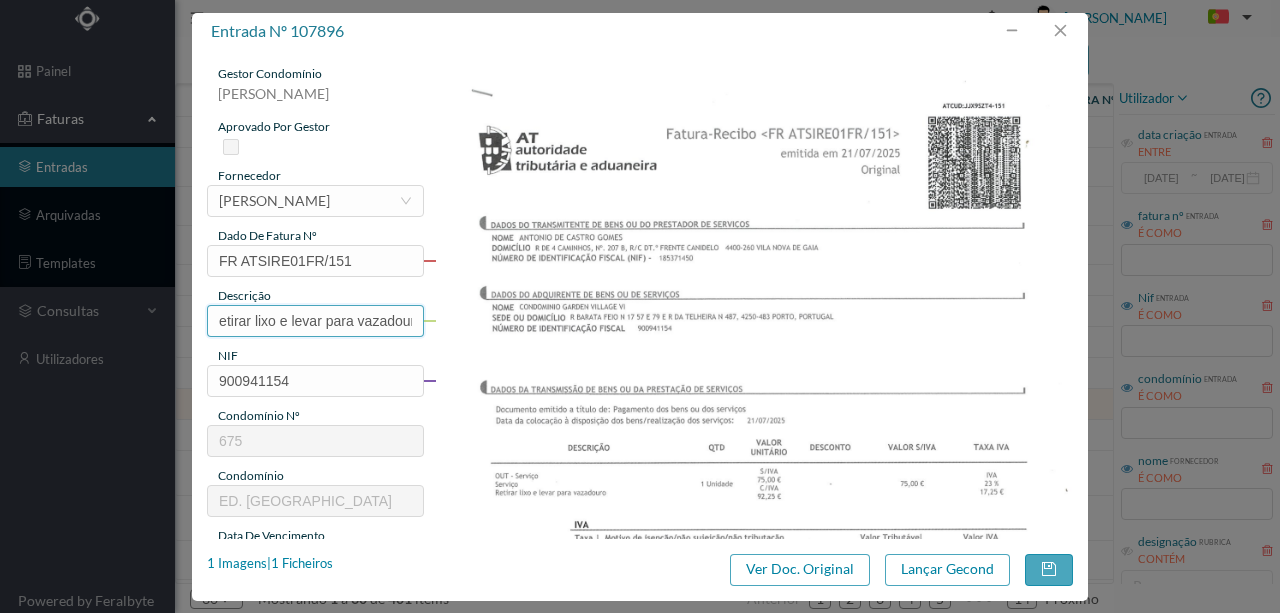 scroll, scrollTop: 0, scrollLeft: 0, axis: both 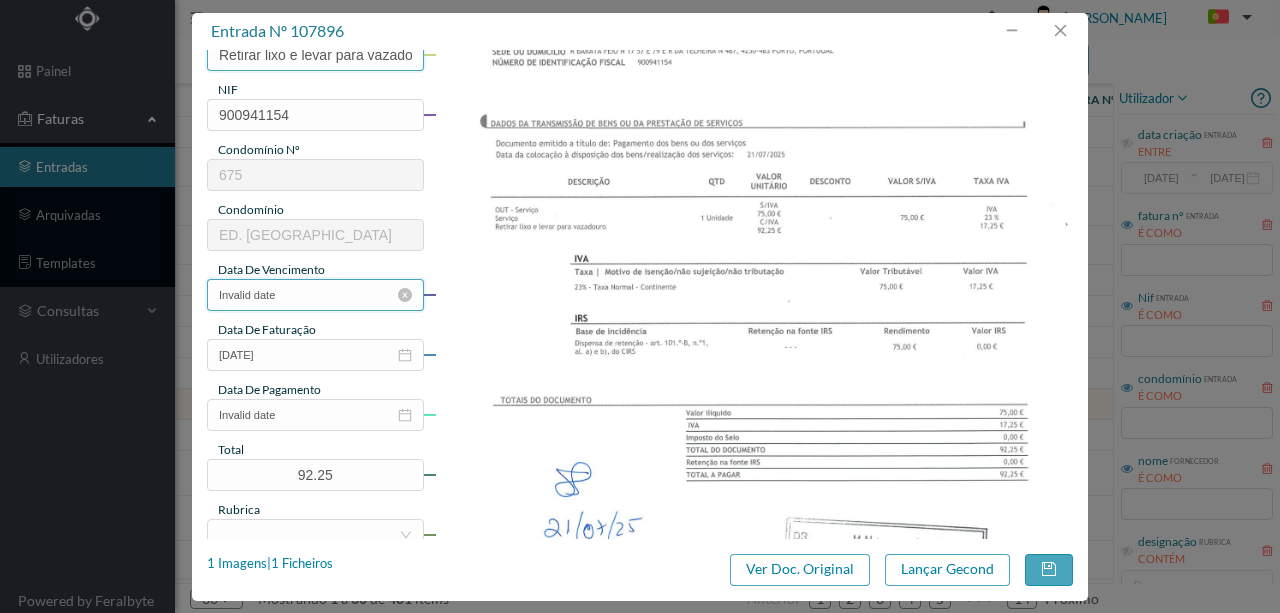 type on "Retirar lixo e levar para vazadouro" 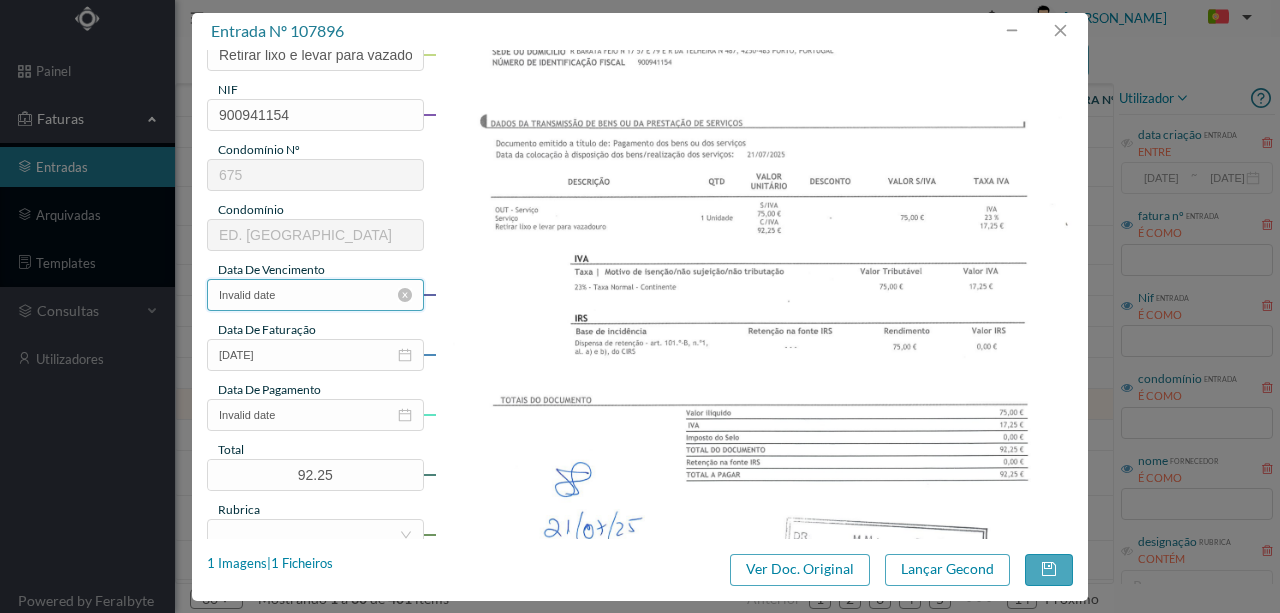 click on "Invalid date" at bounding box center (315, 295) 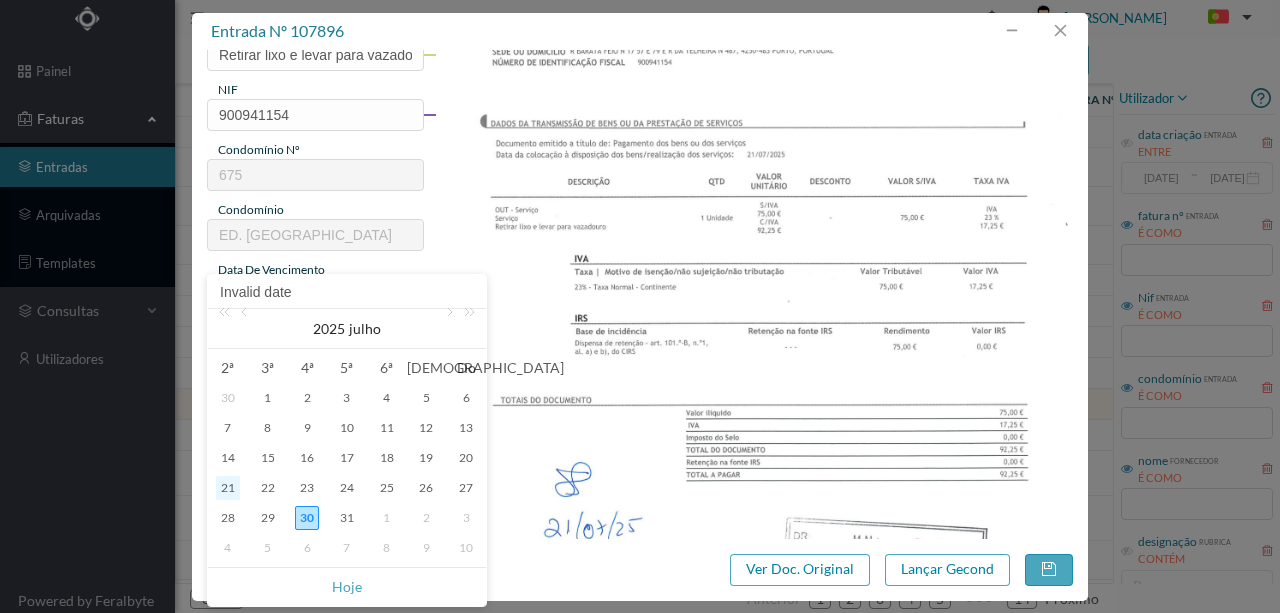 click on "21" at bounding box center (228, 488) 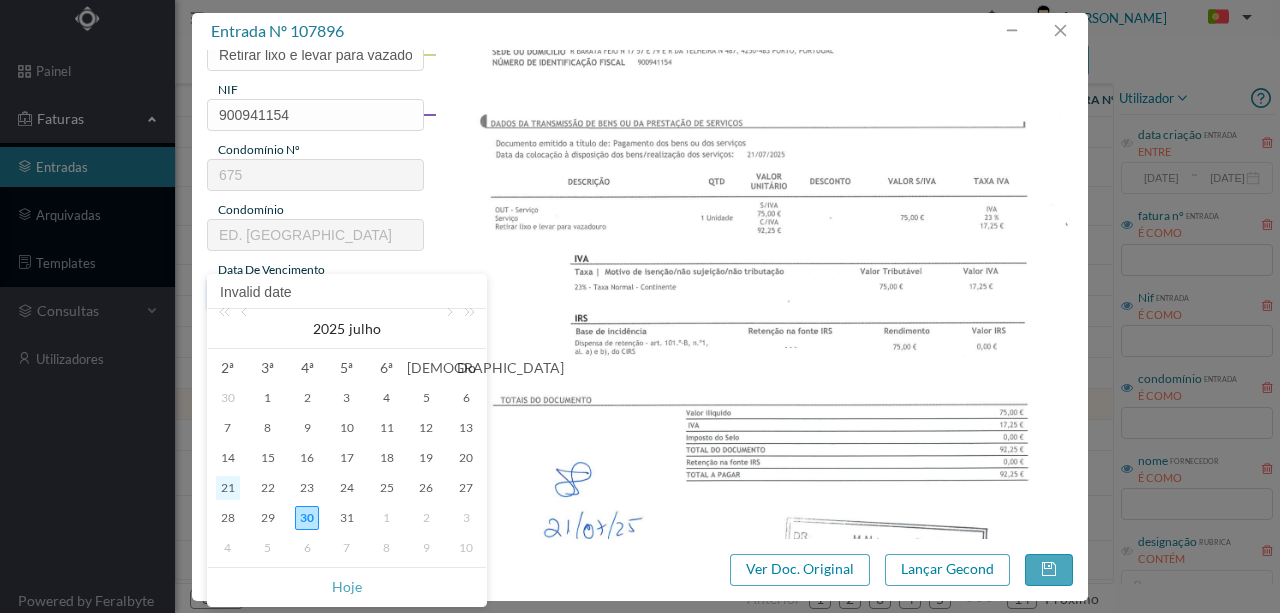 type on "21-07-2025" 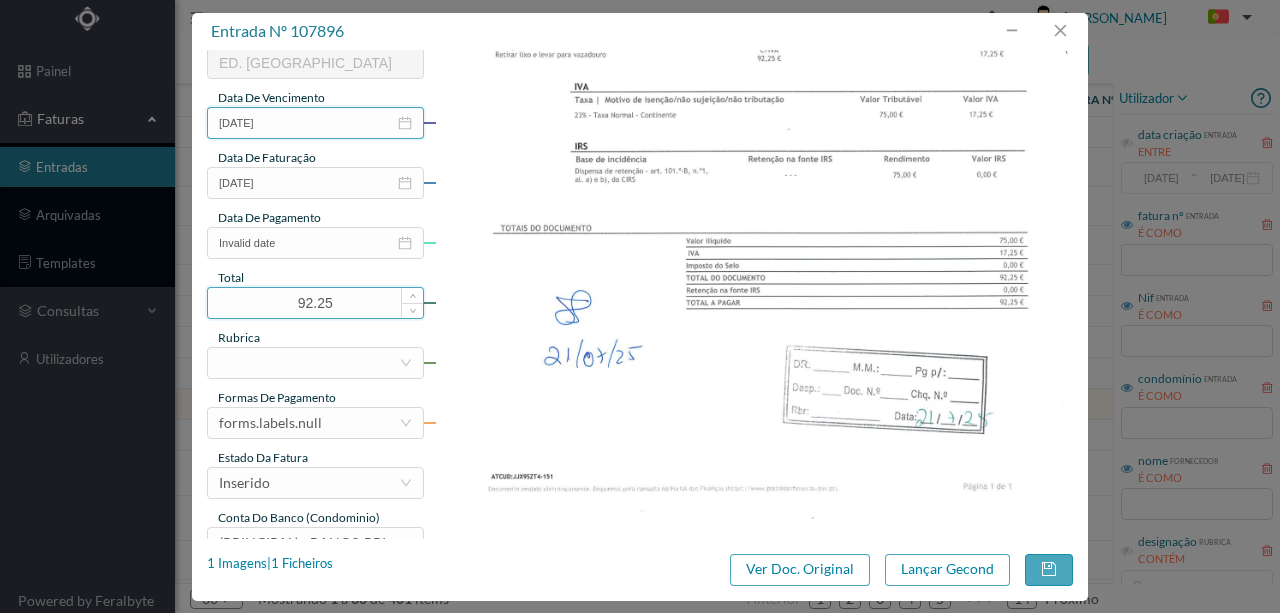 scroll, scrollTop: 466, scrollLeft: 0, axis: vertical 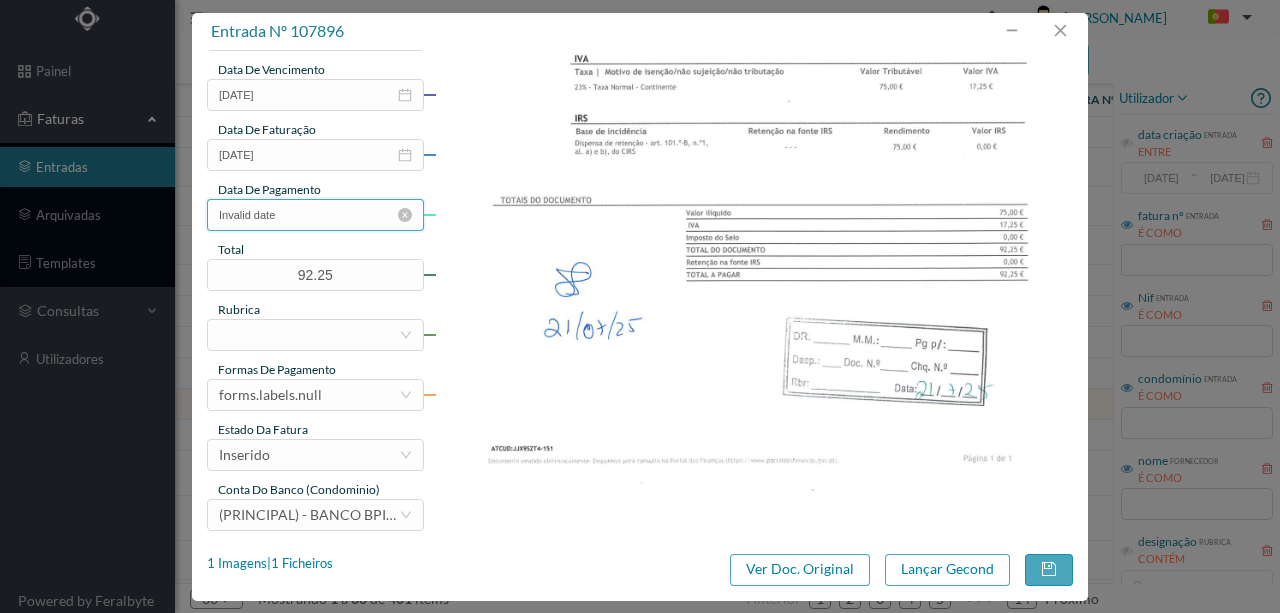 click on "Invalid date" at bounding box center [315, 215] 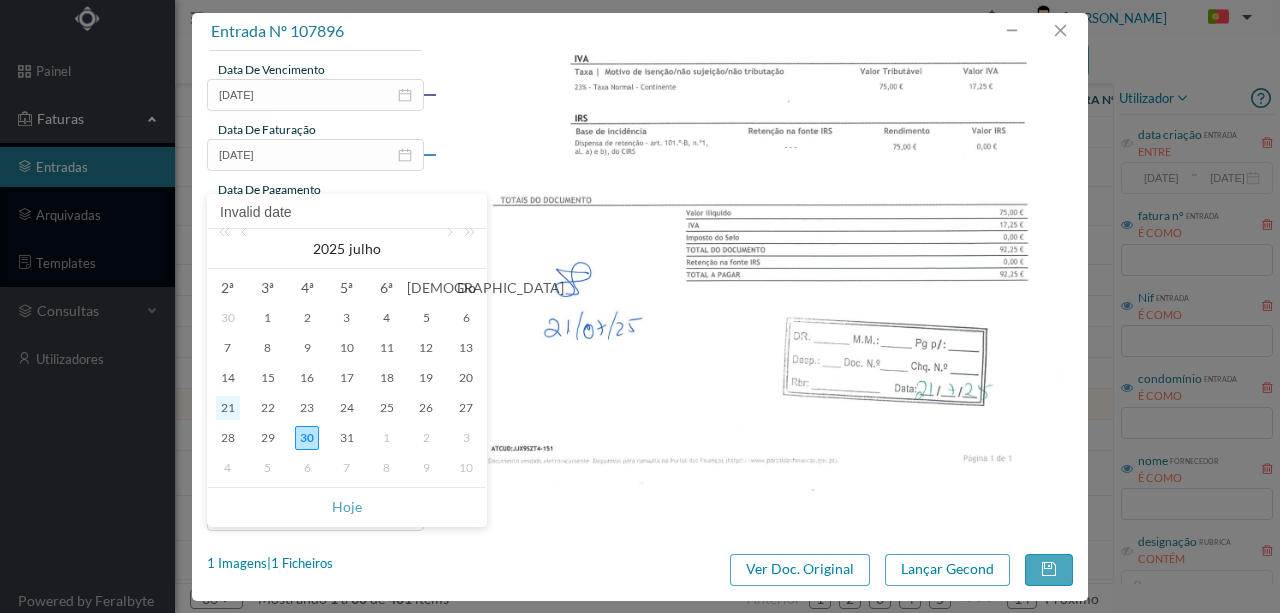 click on "21" at bounding box center (228, 408) 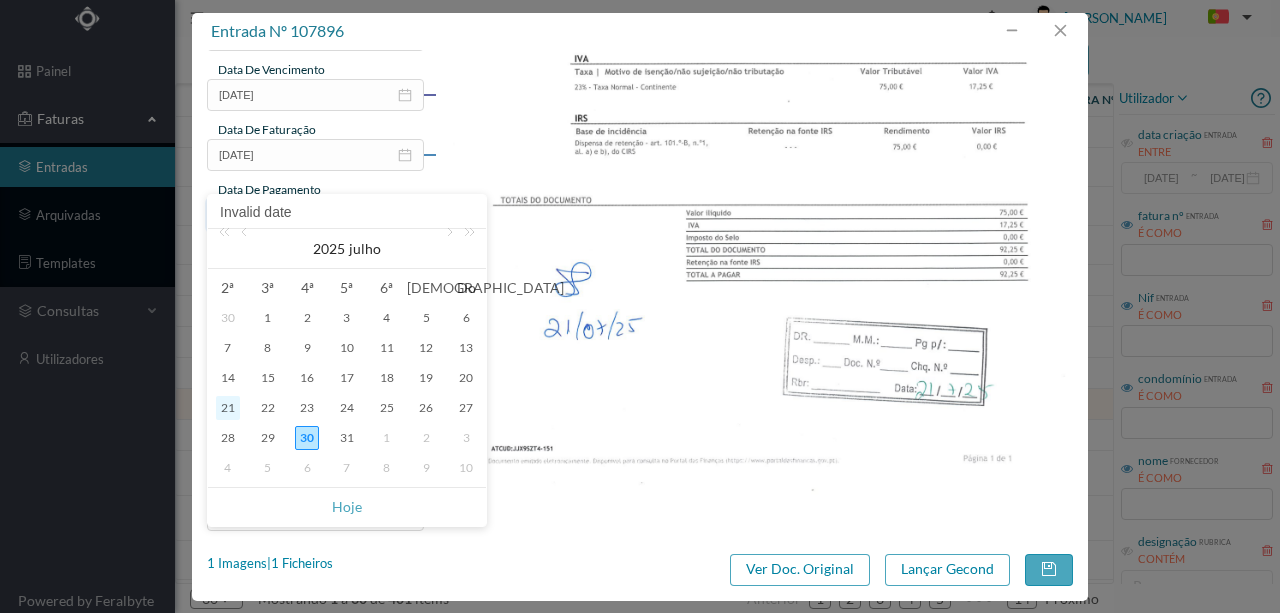 type on "21-07-2025" 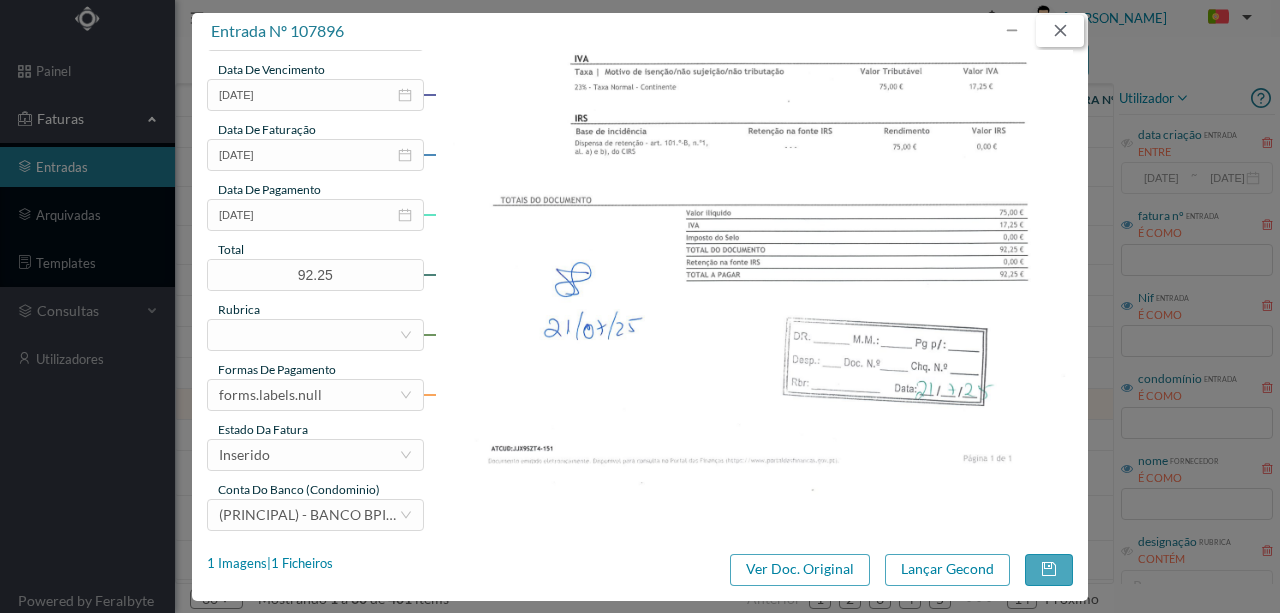click at bounding box center [1060, 31] 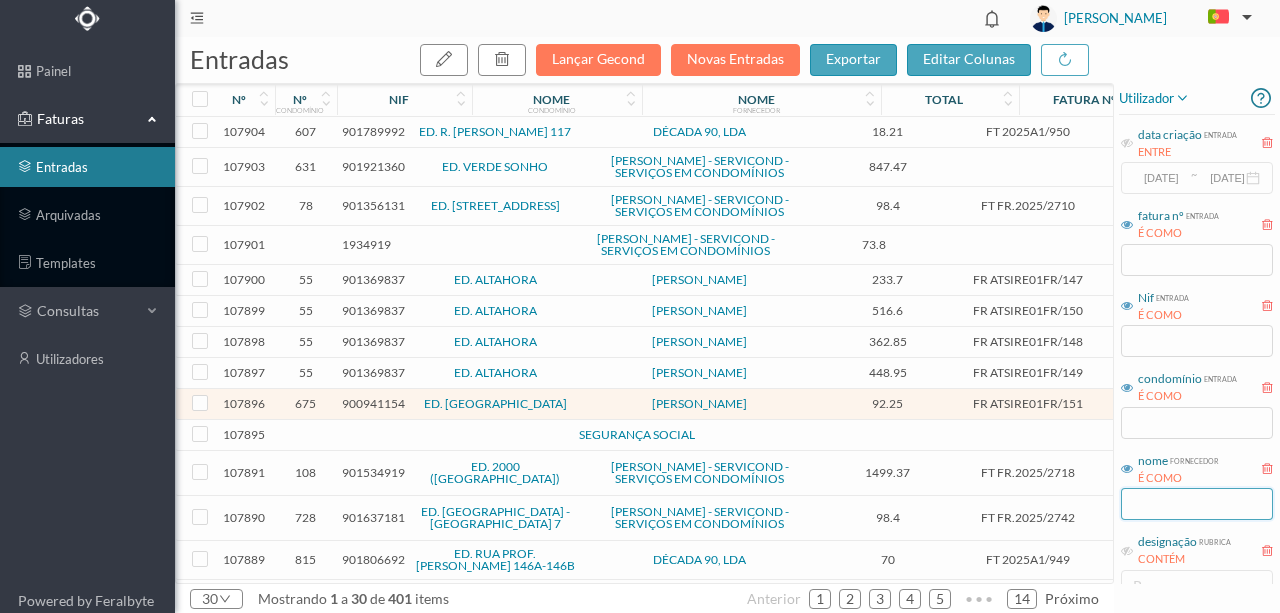 click at bounding box center (1197, 504) 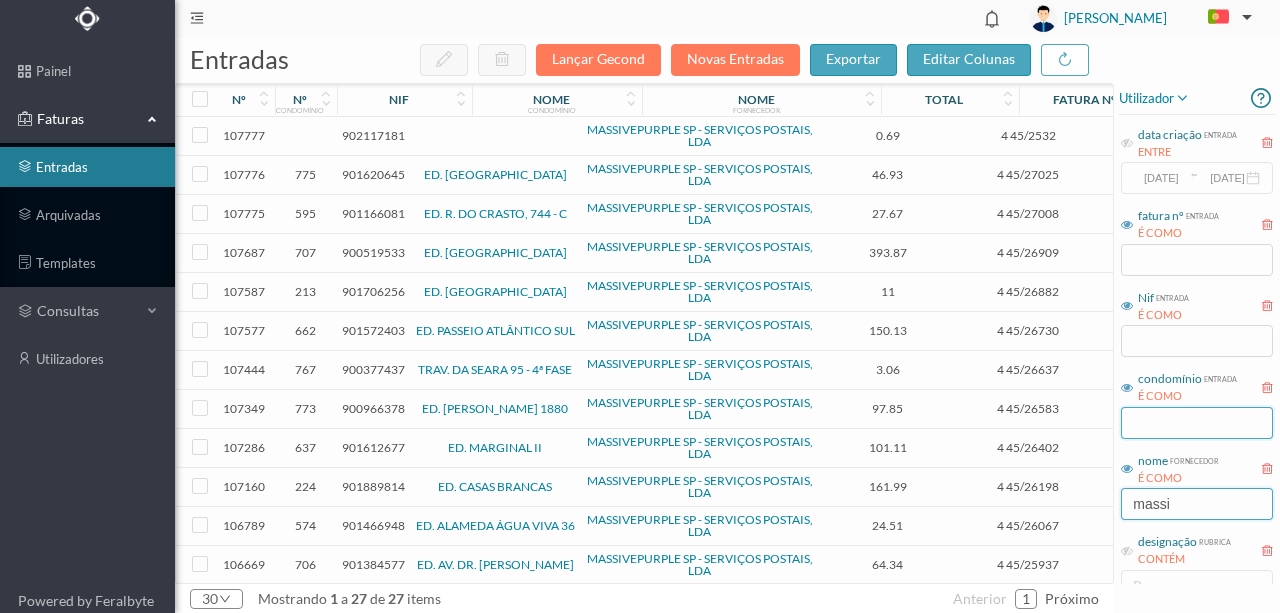 type on "massi" 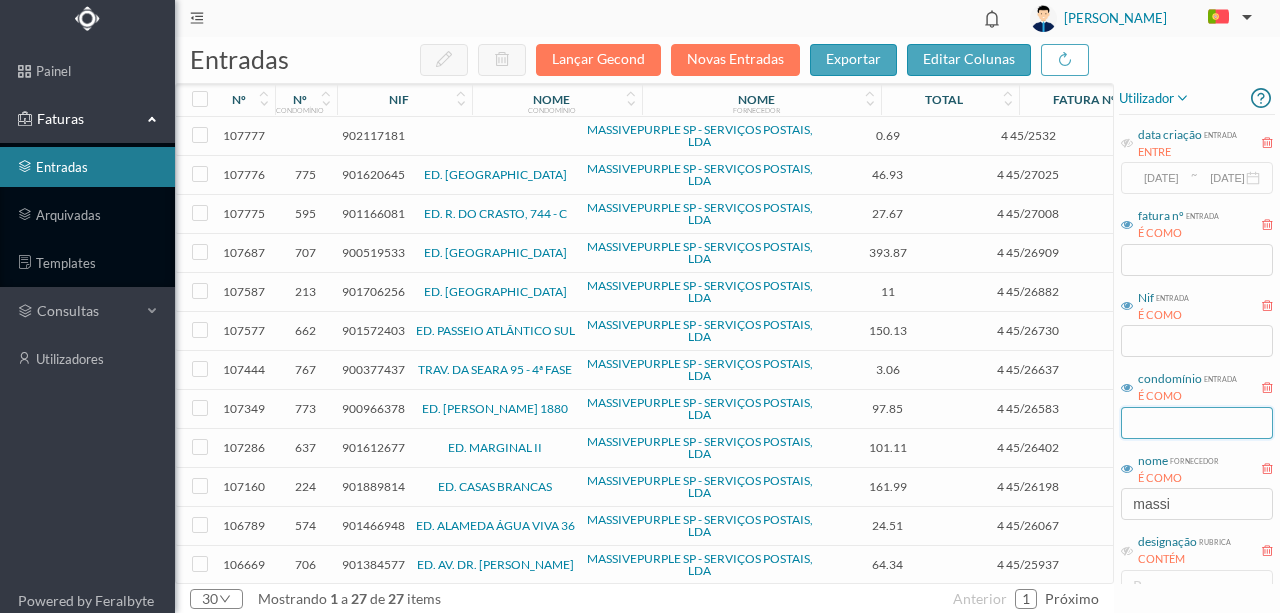 click at bounding box center (1197, 423) 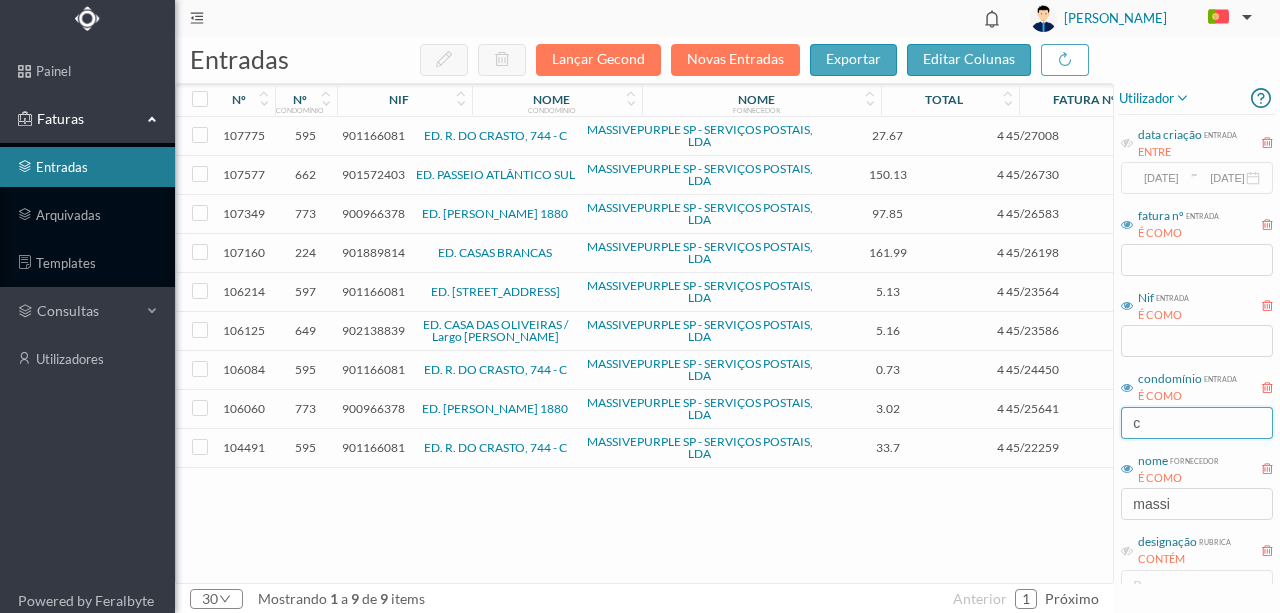 type on "c" 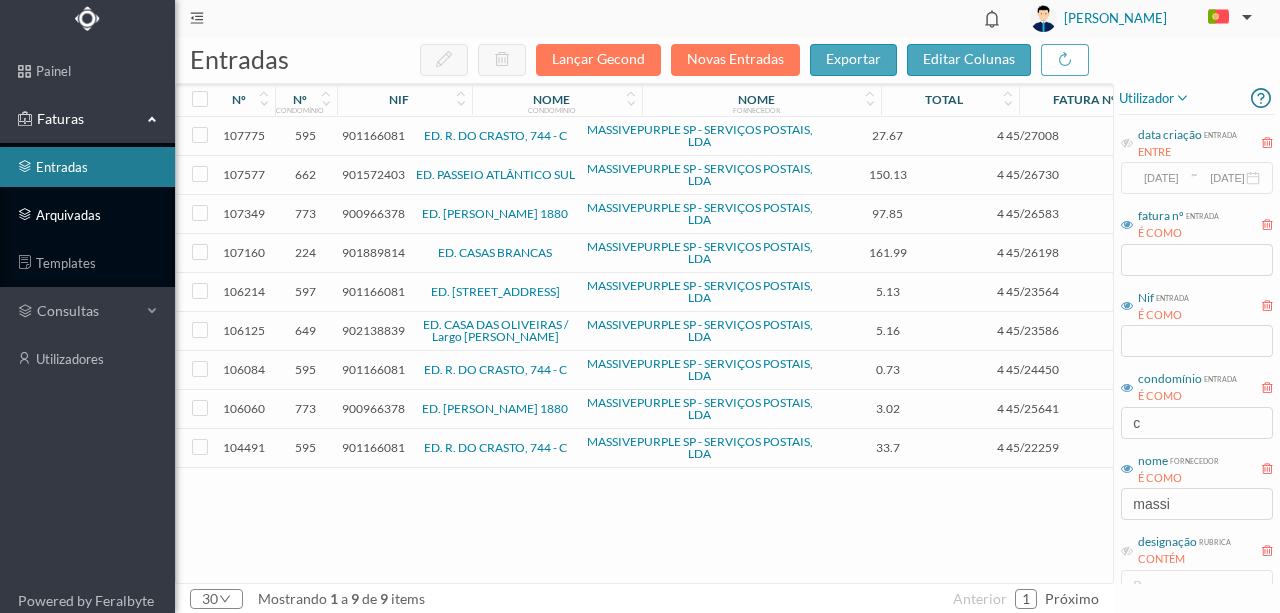 click on "arquivadas" at bounding box center (87, 215) 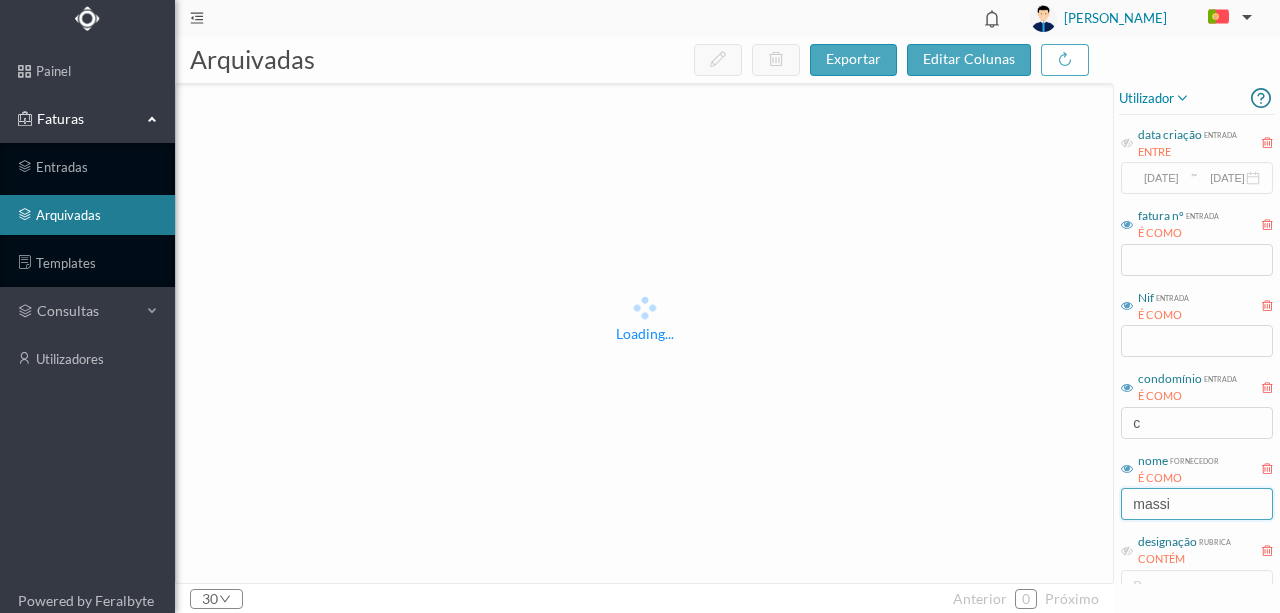 drag, startPoint x: 1200, startPoint y: 510, endPoint x: 1054, endPoint y: 464, distance: 153.07515 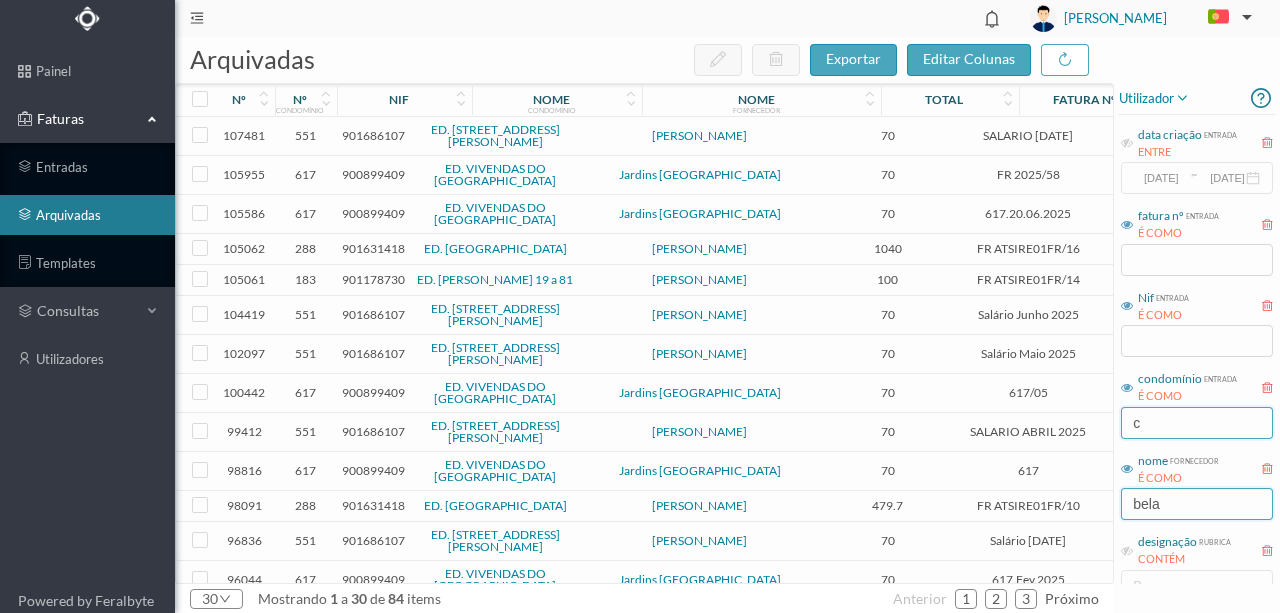 type on "bela" 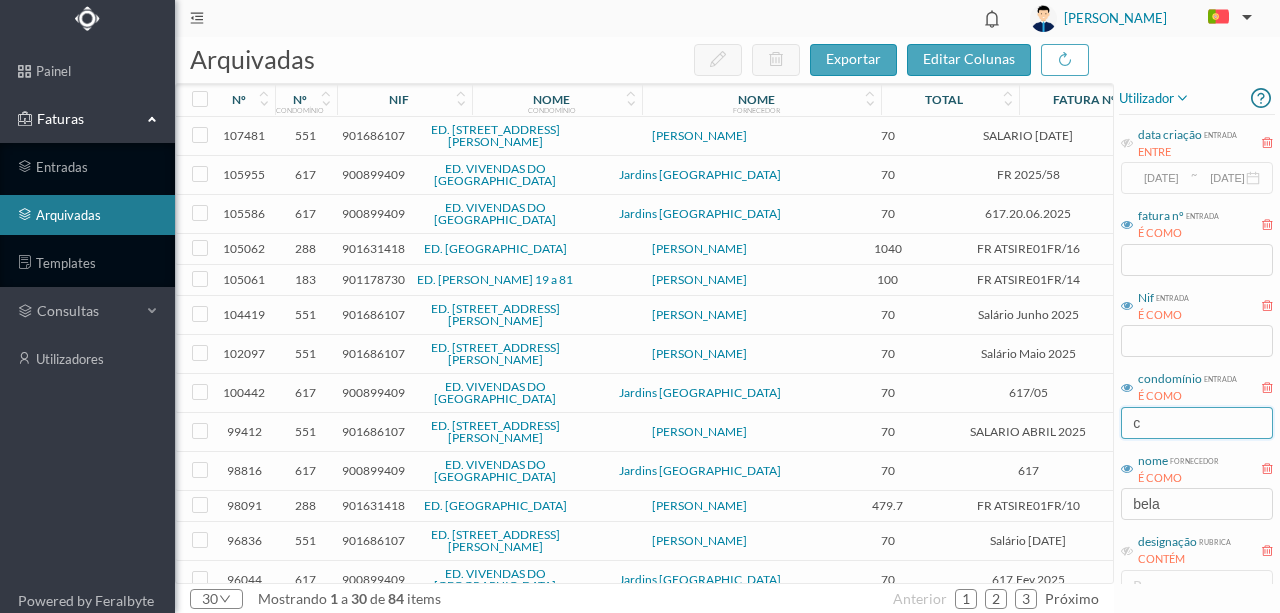 drag, startPoint x: 1162, startPoint y: 421, endPoint x: 1106, endPoint y: 426, distance: 56.22277 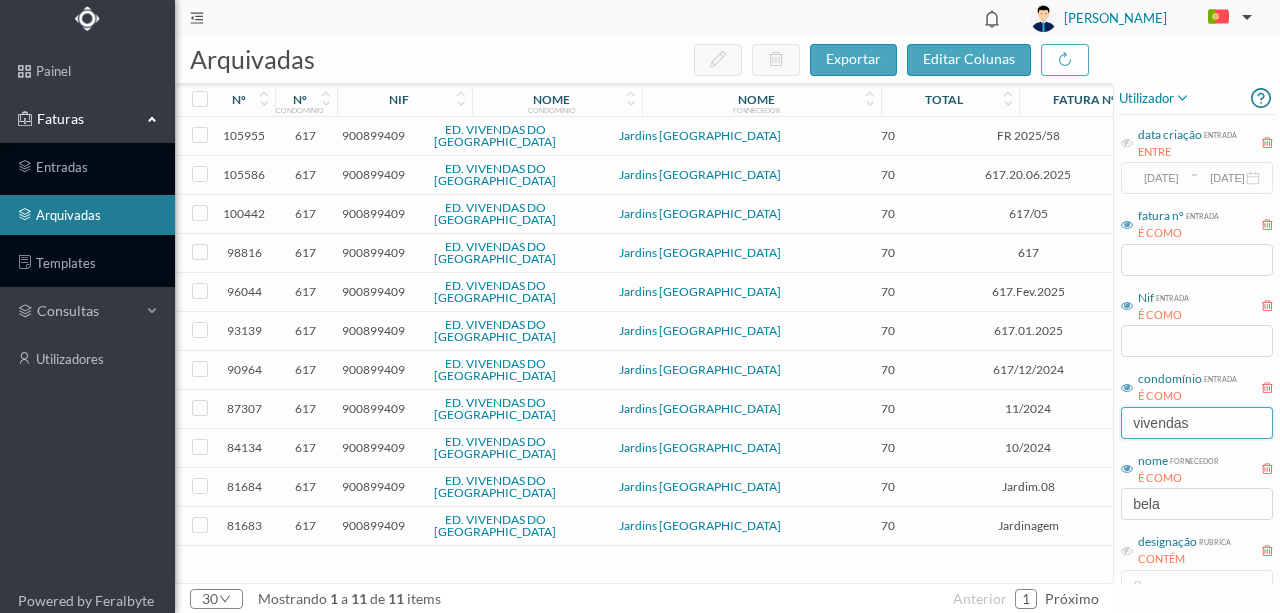 type on "vivendas" 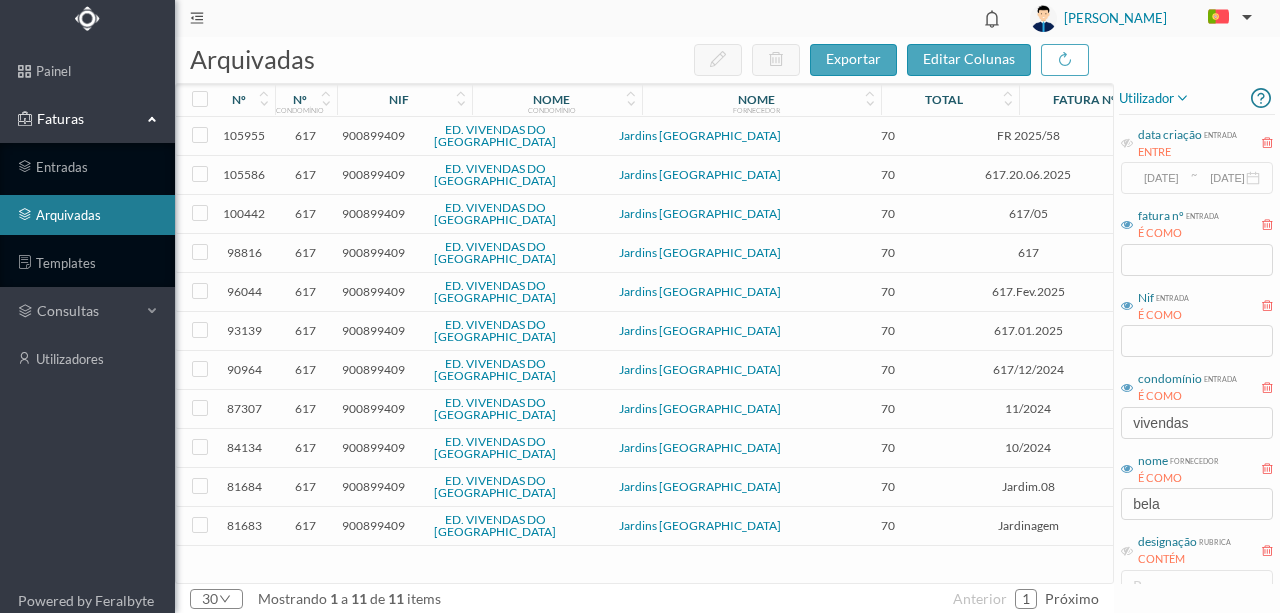click on "900899409" at bounding box center [373, 135] 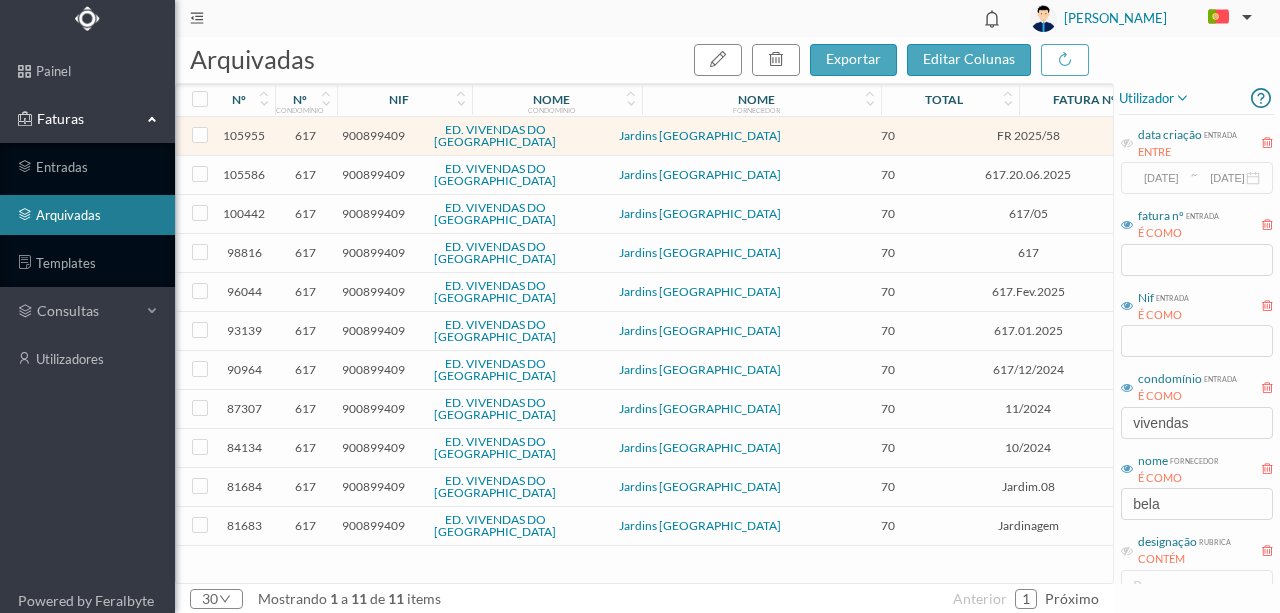 click on "900899409" at bounding box center (373, 135) 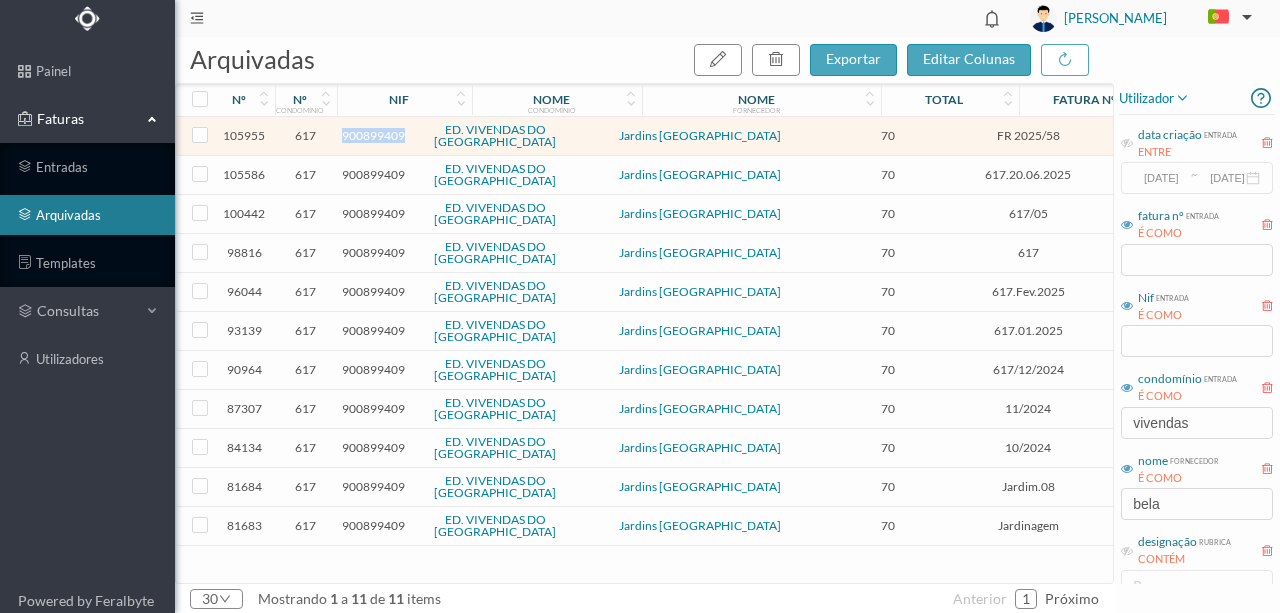 click on "900899409" at bounding box center [373, 135] 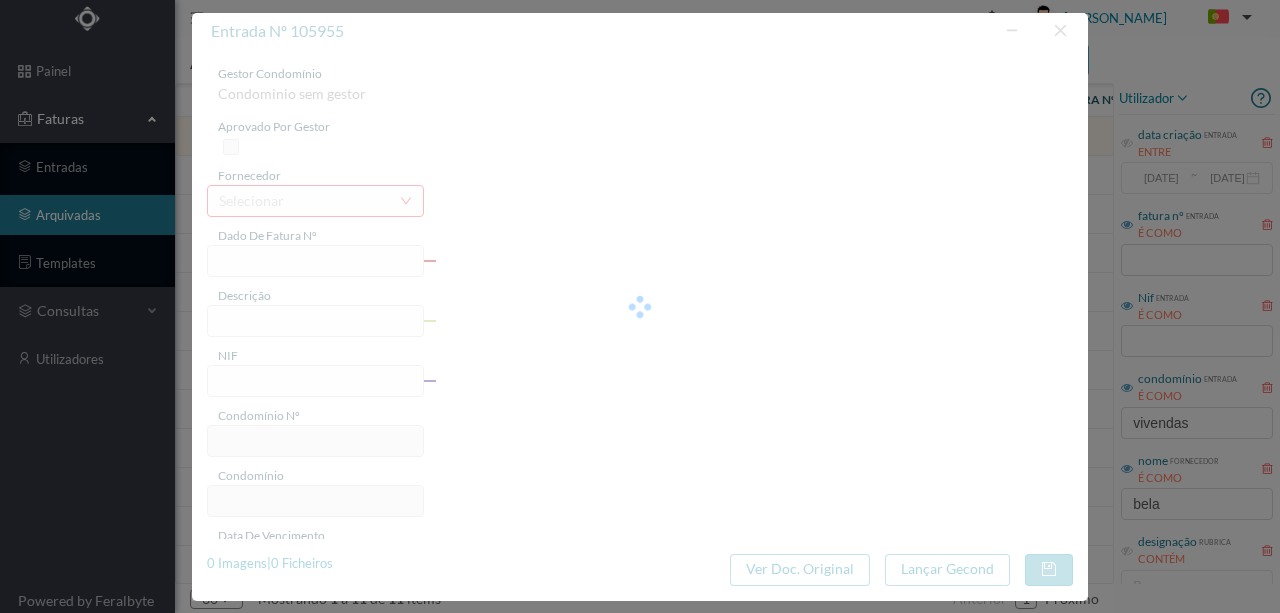 type on "FR 2025/58" 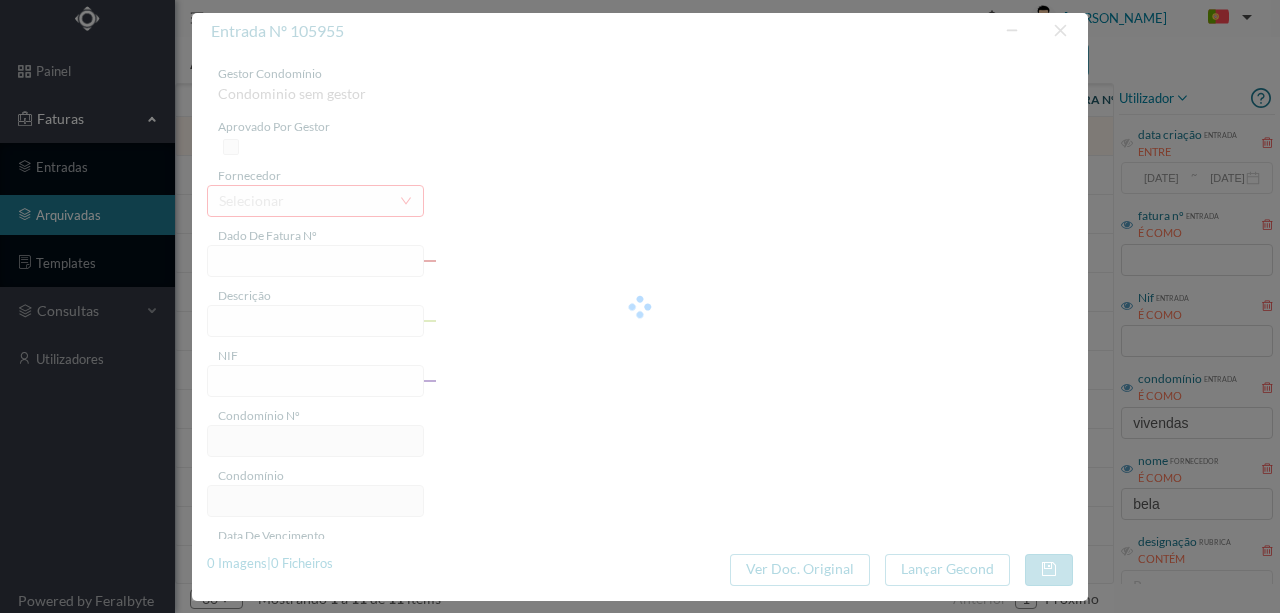 type on "Jardinagem Junho" 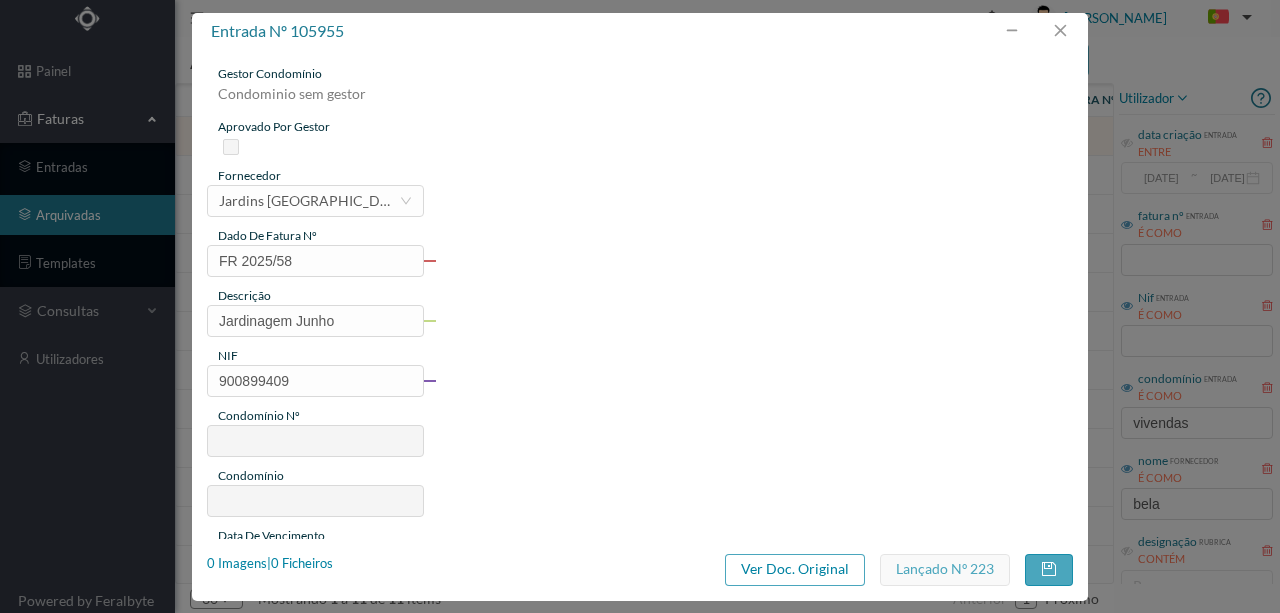 type on "617" 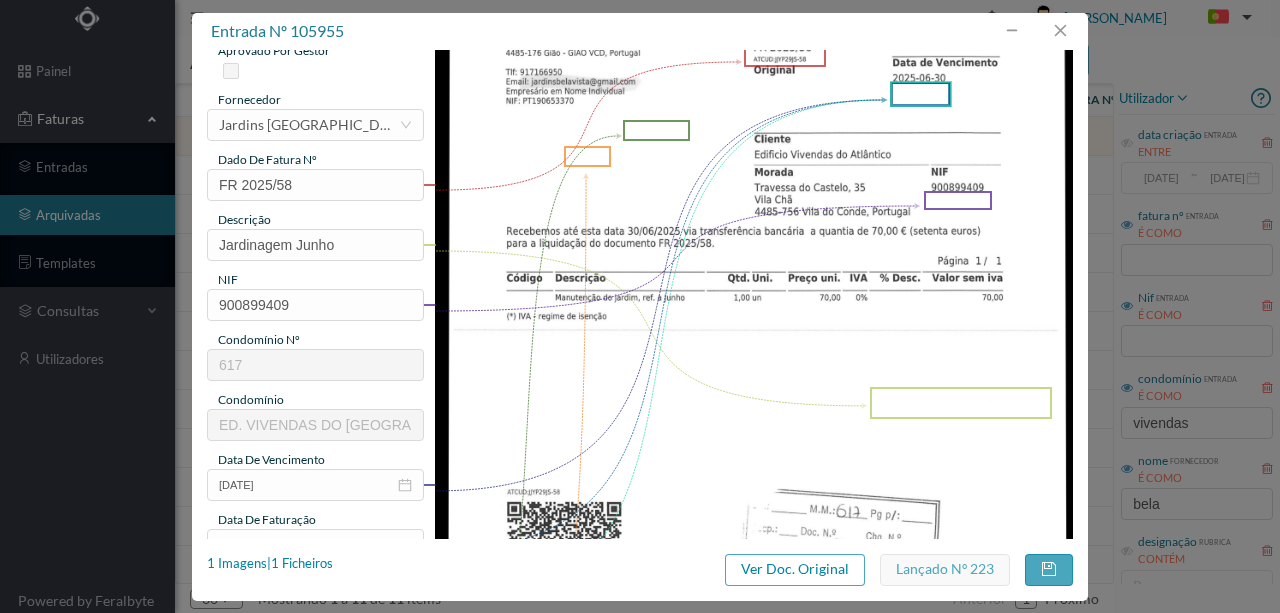 scroll, scrollTop: 0, scrollLeft: 0, axis: both 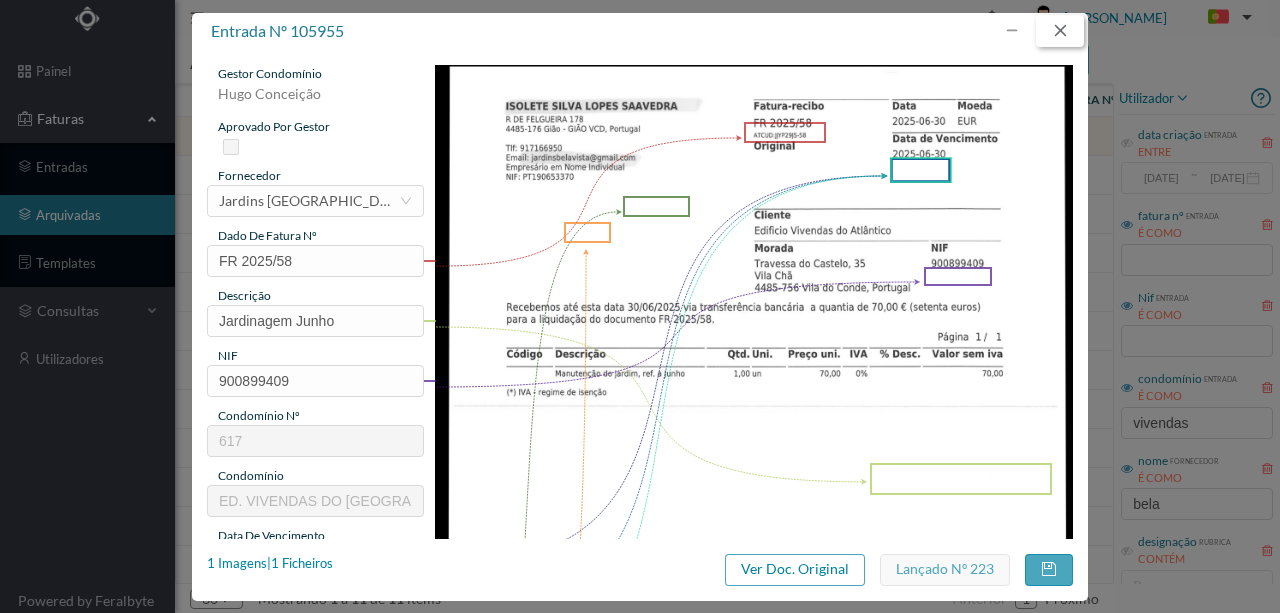click at bounding box center [1060, 31] 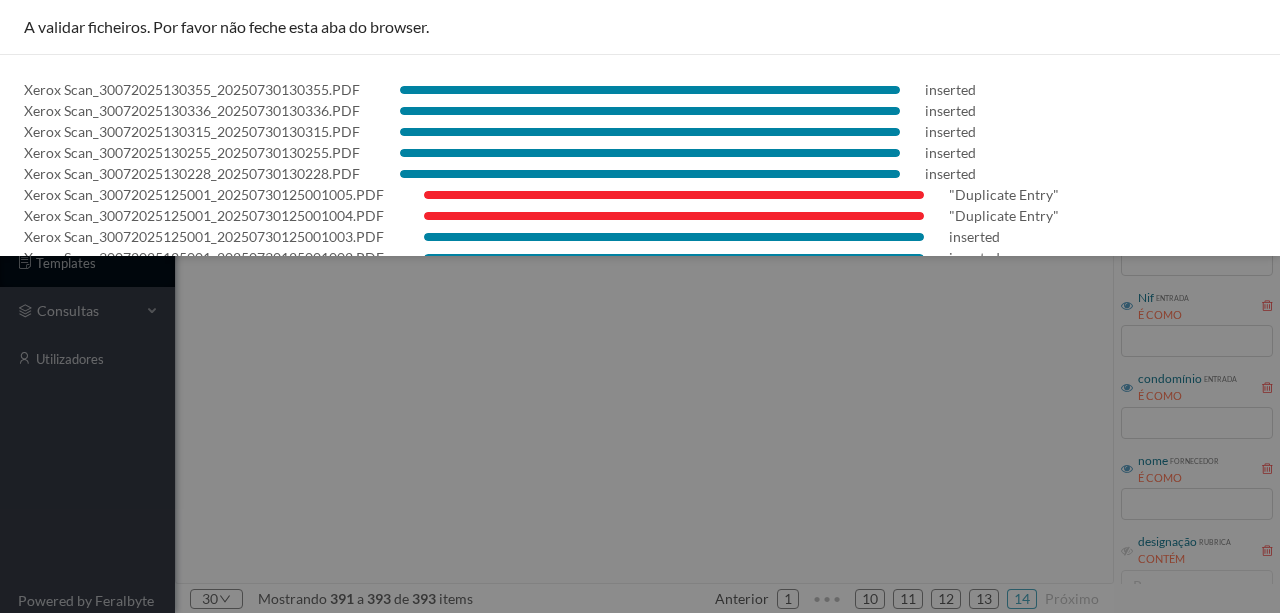 scroll, scrollTop: 0, scrollLeft: 0, axis: both 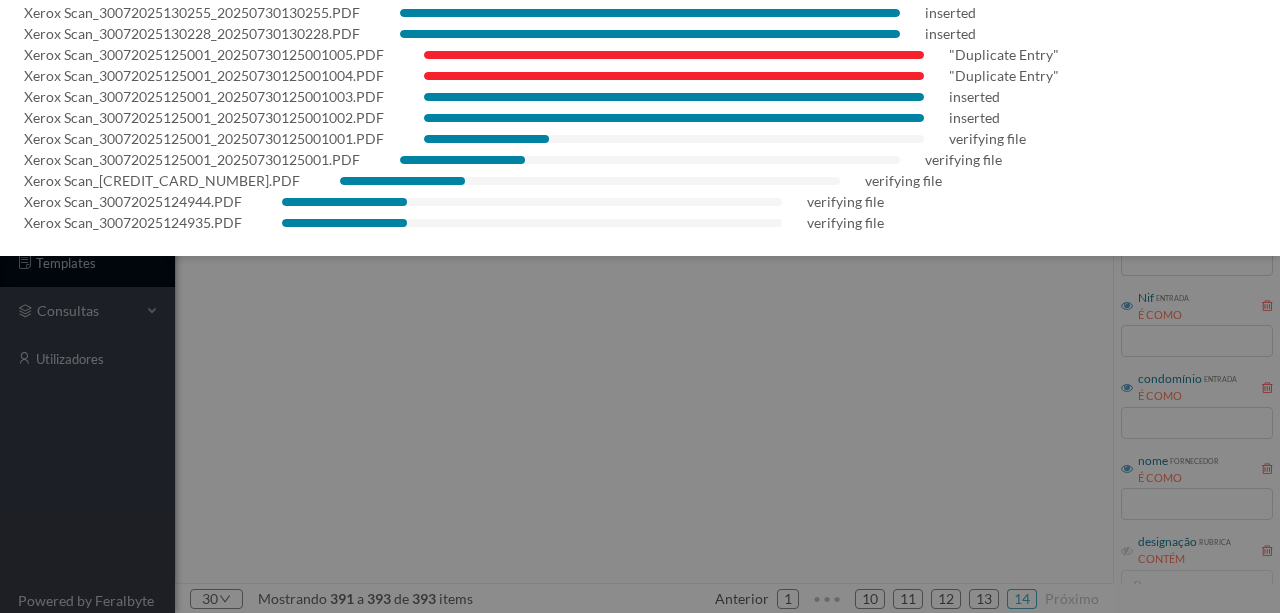 click on "Xerox Scan_[CREDIT_CARD_NUMBER].PDF verifying file" at bounding box center [640, 180] 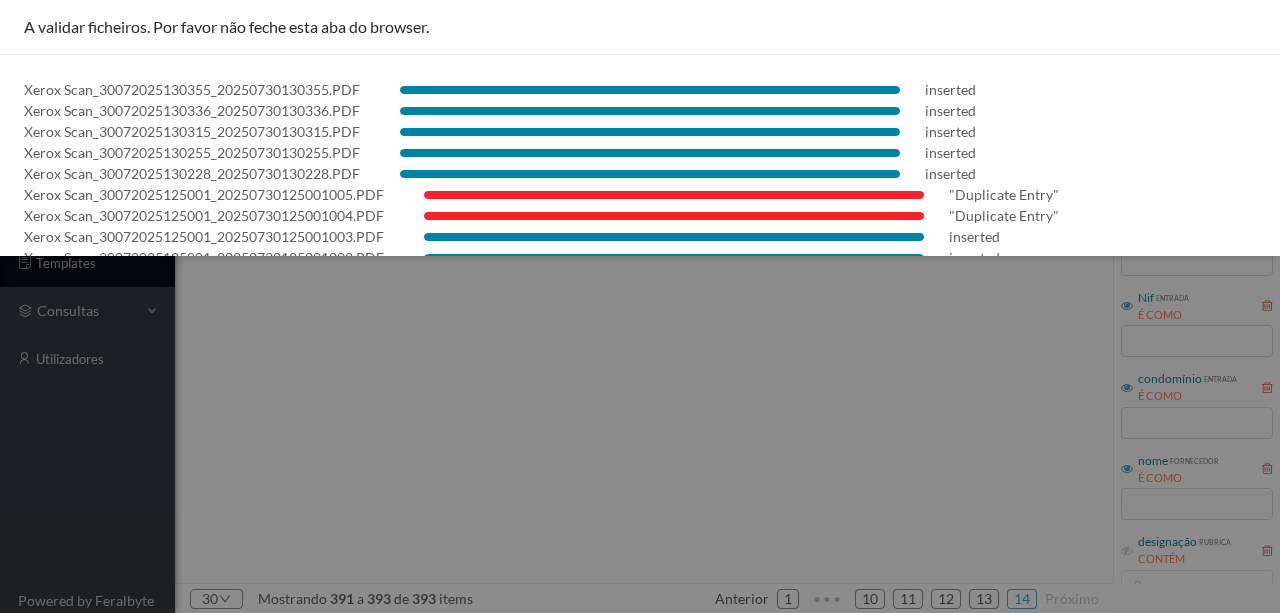 scroll, scrollTop: 0, scrollLeft: 0, axis: both 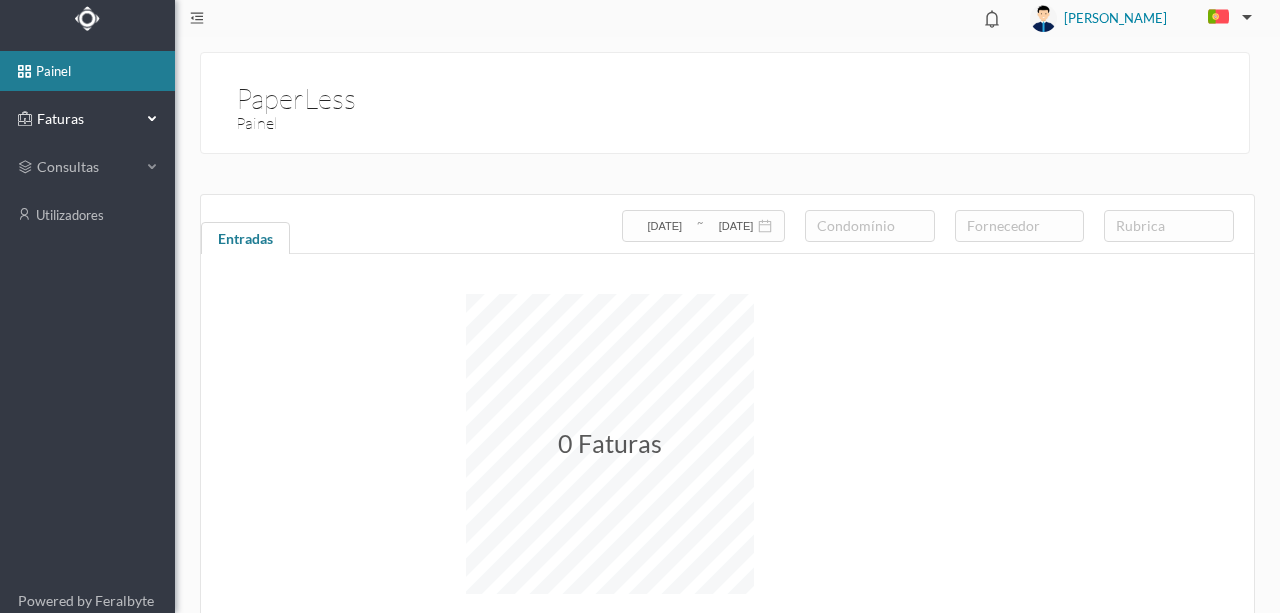 click on "Faturas" at bounding box center (87, 119) 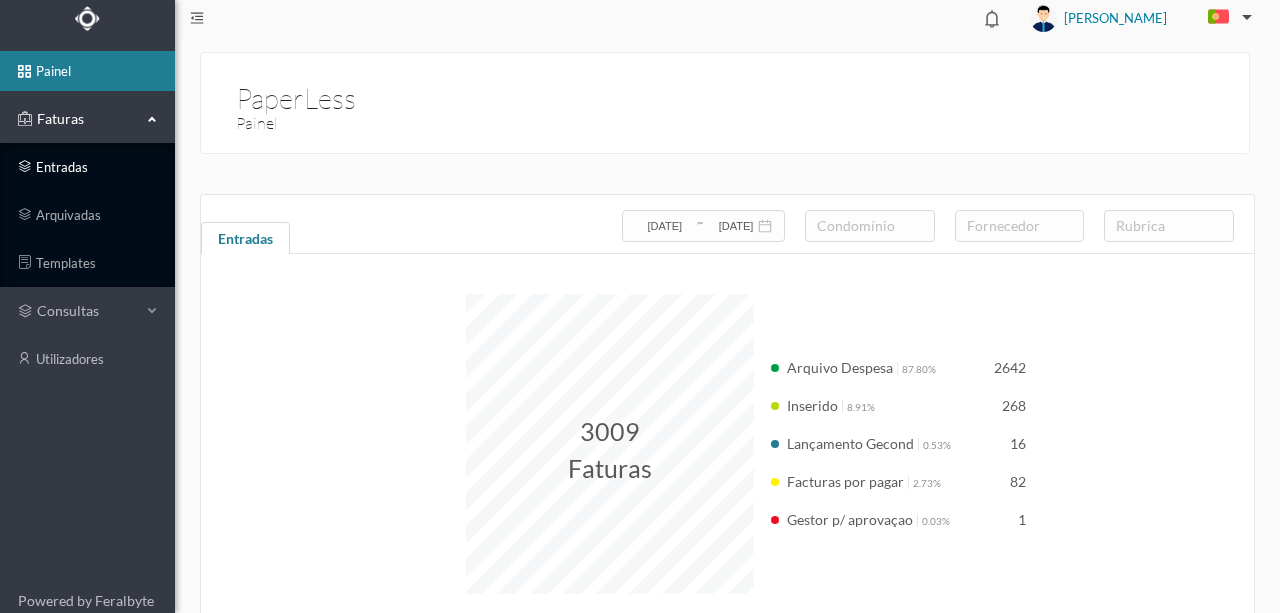 click on "entradas" at bounding box center [87, 167] 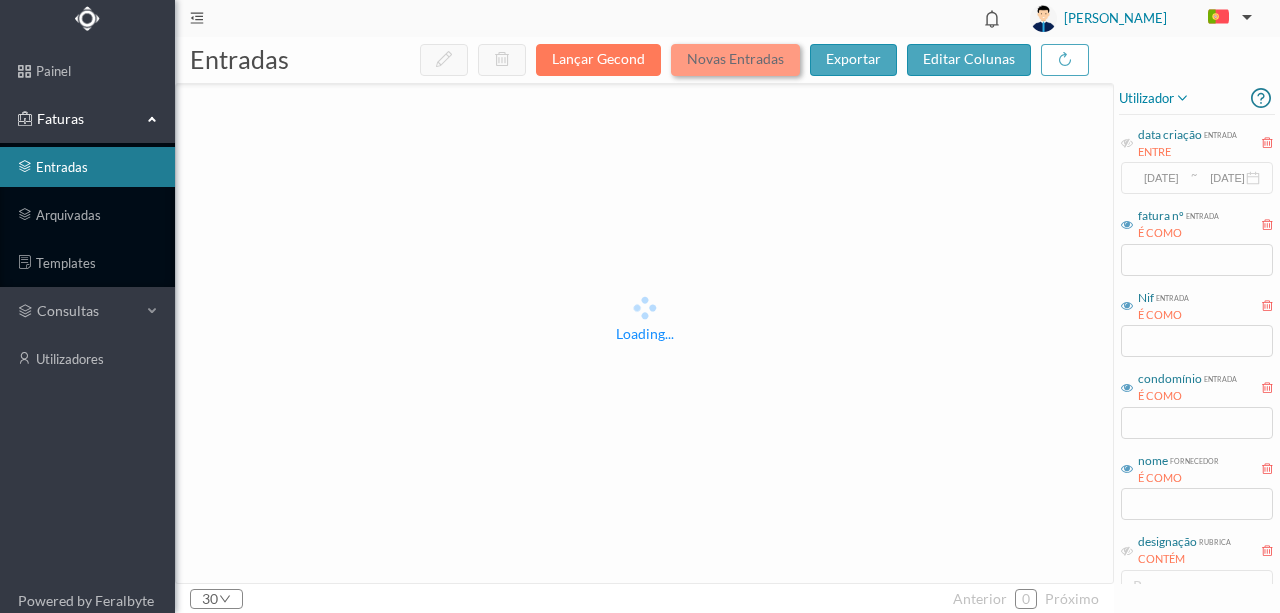 click on "Novas Entradas" at bounding box center [735, 60] 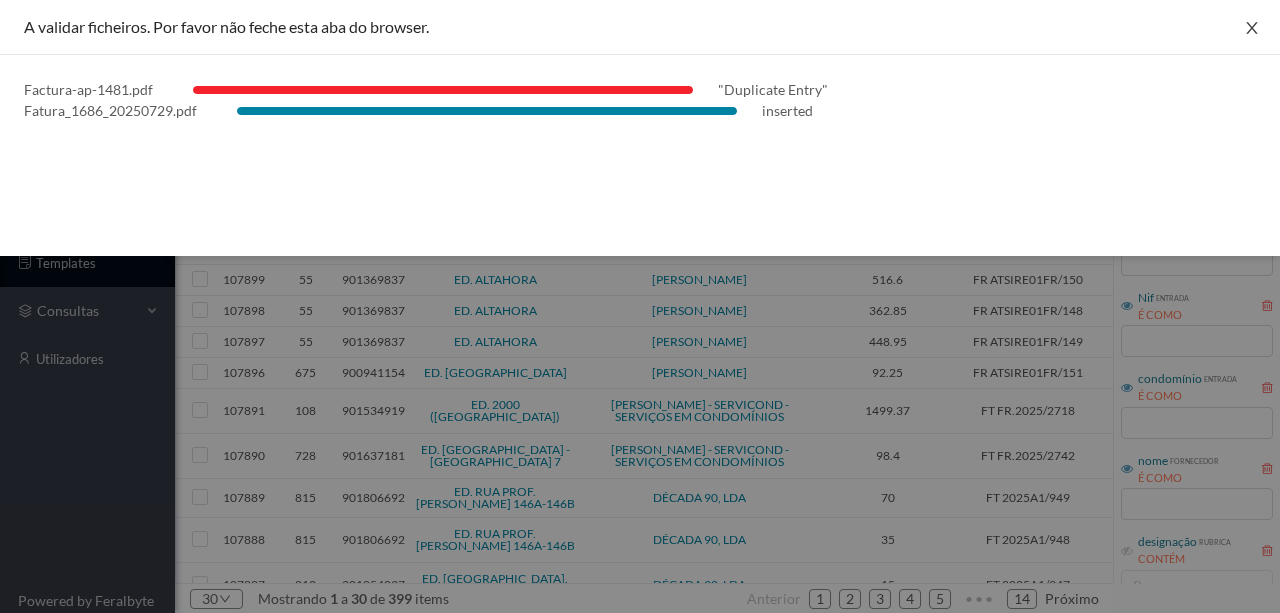 click 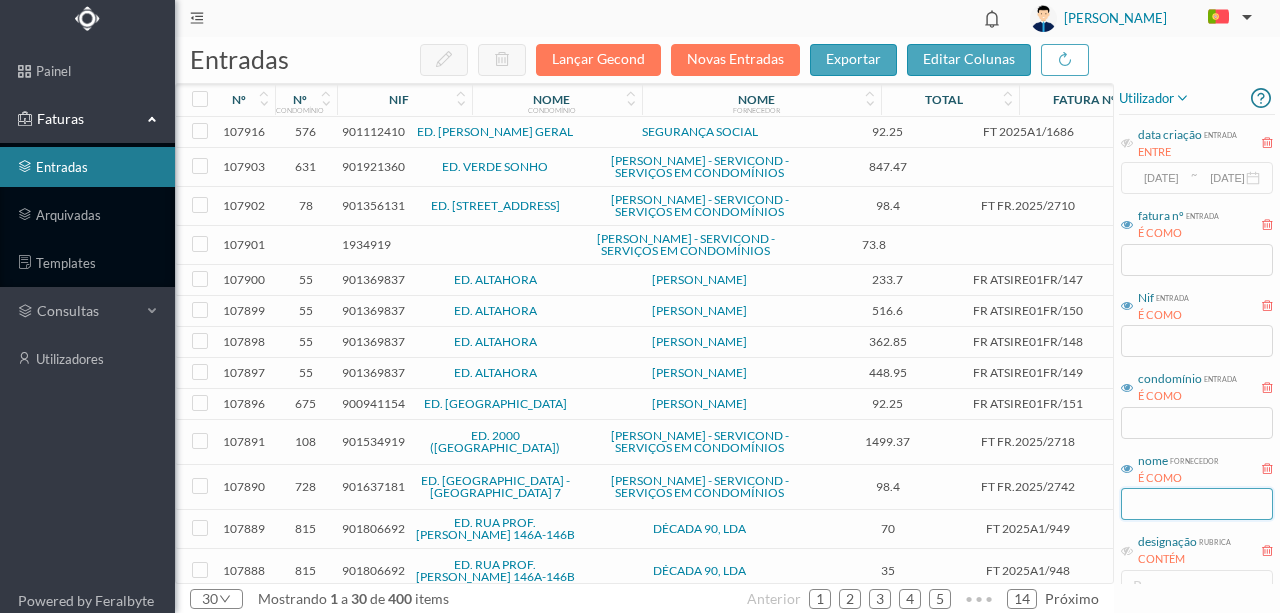 click at bounding box center [1197, 504] 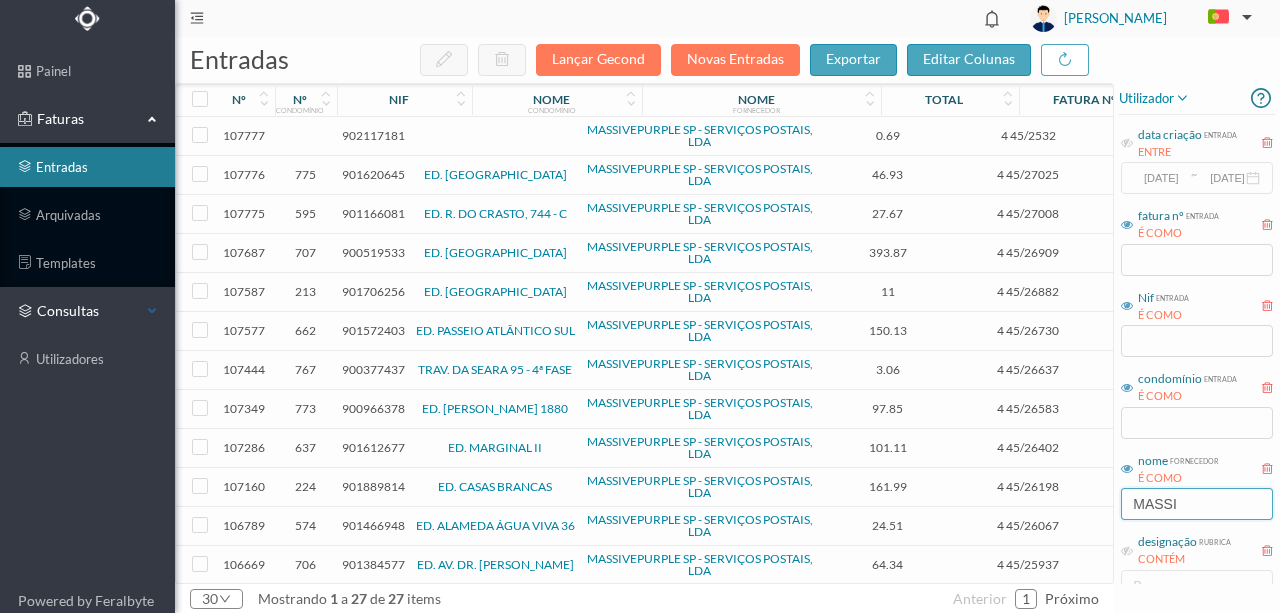 type on "MASSI" 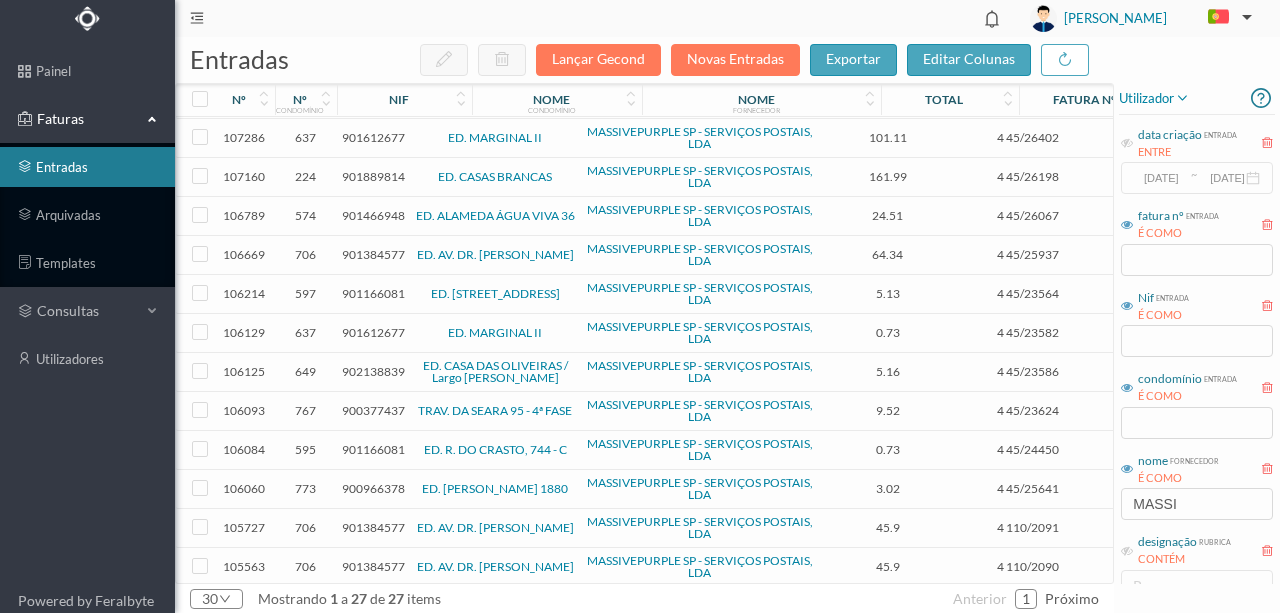 scroll, scrollTop: 333, scrollLeft: 0, axis: vertical 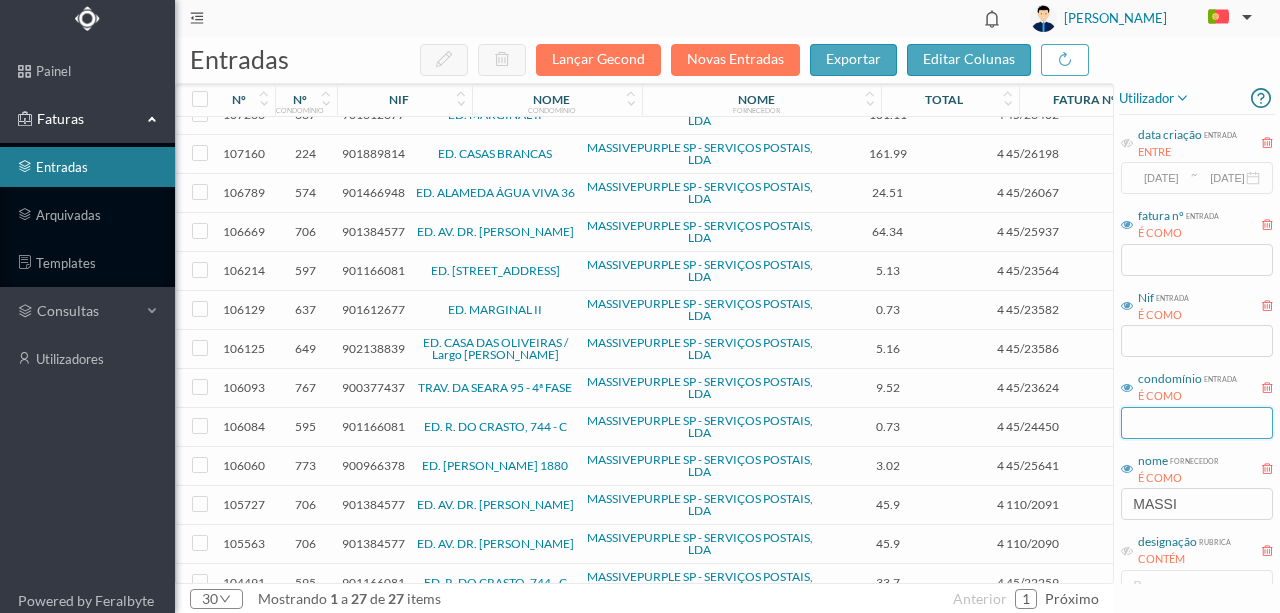 click at bounding box center (1197, 423) 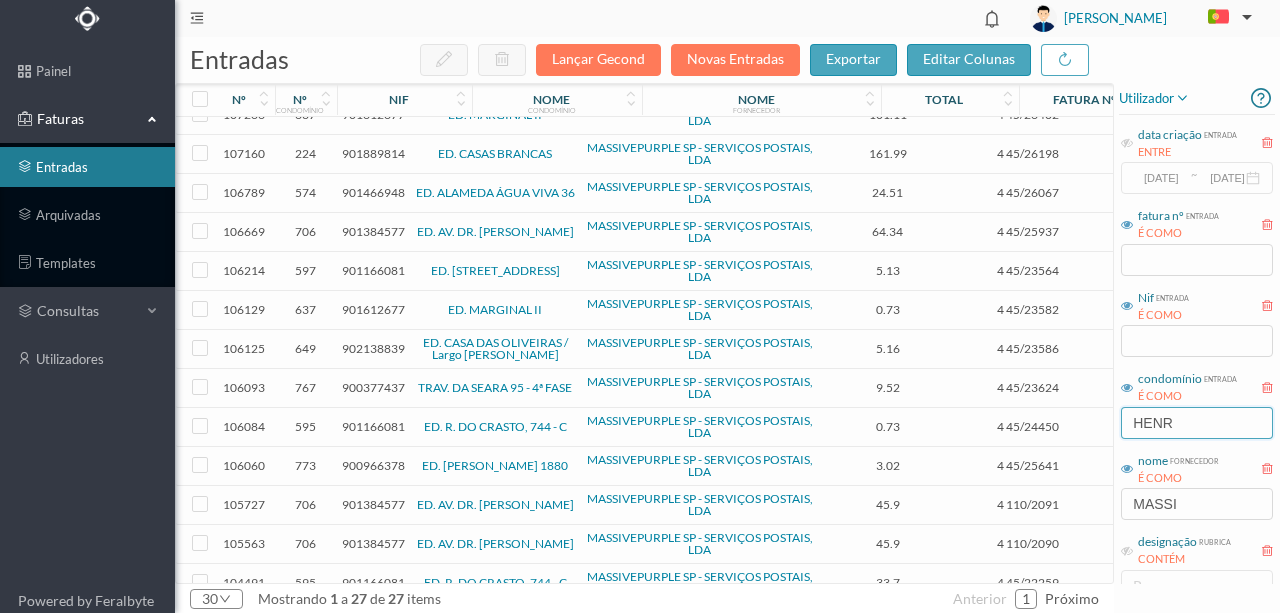 scroll, scrollTop: 0, scrollLeft: 0, axis: both 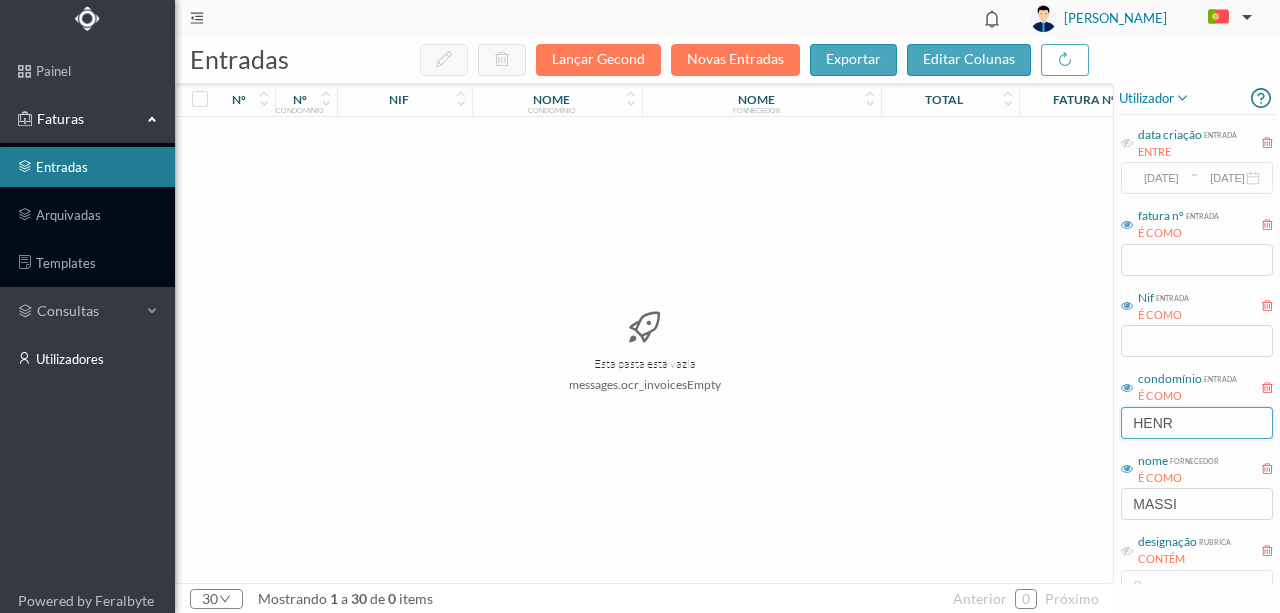 type on "HENR" 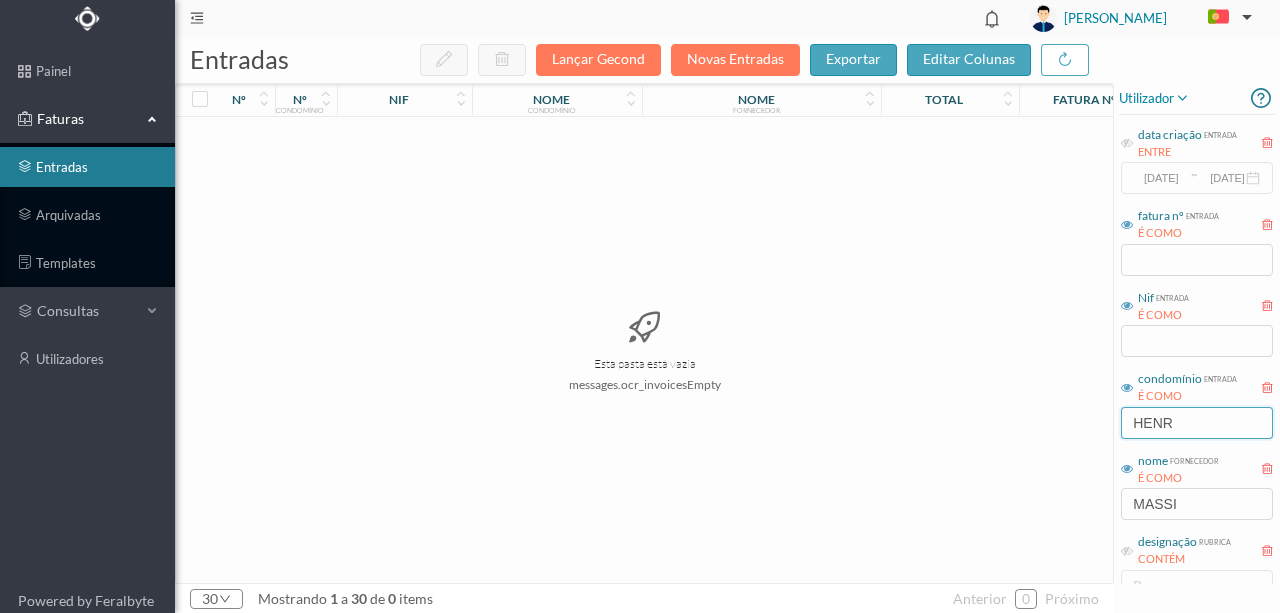 drag, startPoint x: 1208, startPoint y: 427, endPoint x: 724, endPoint y: 398, distance: 484.868 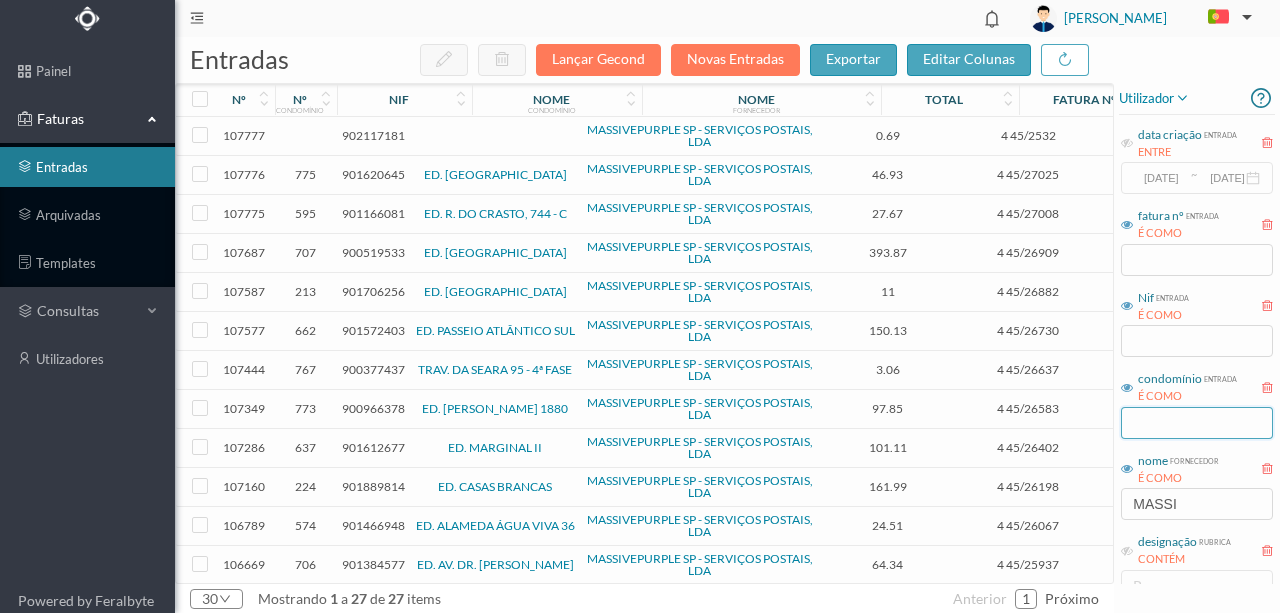 type 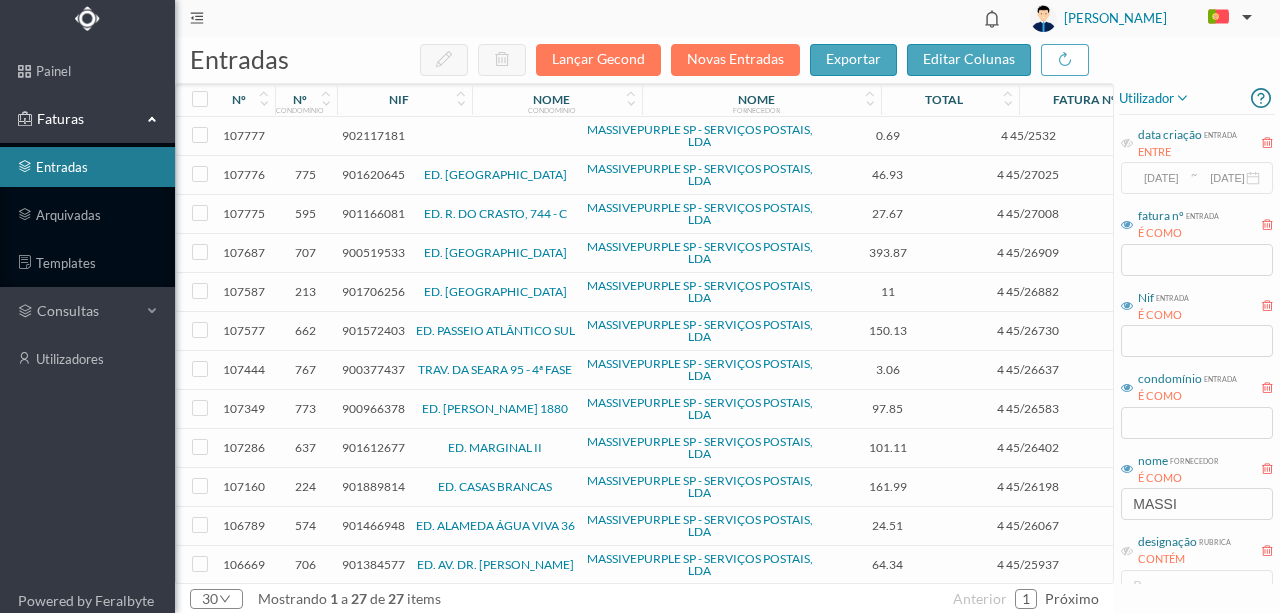 click on "902117181" at bounding box center (373, 135) 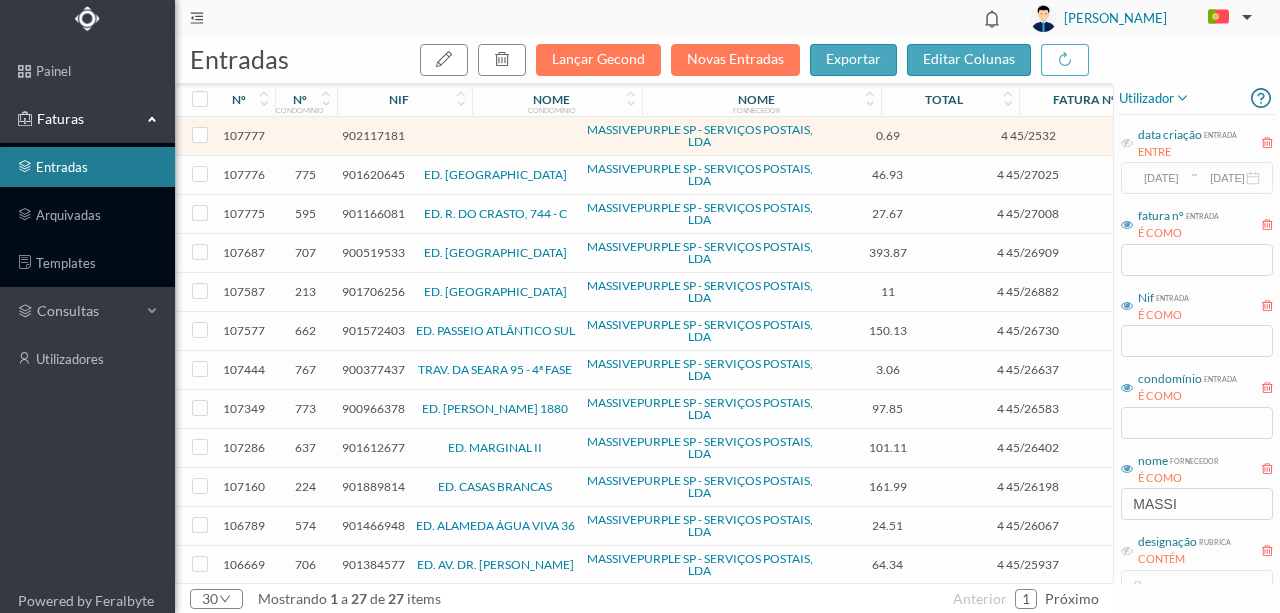 click on "902117181" at bounding box center (373, 135) 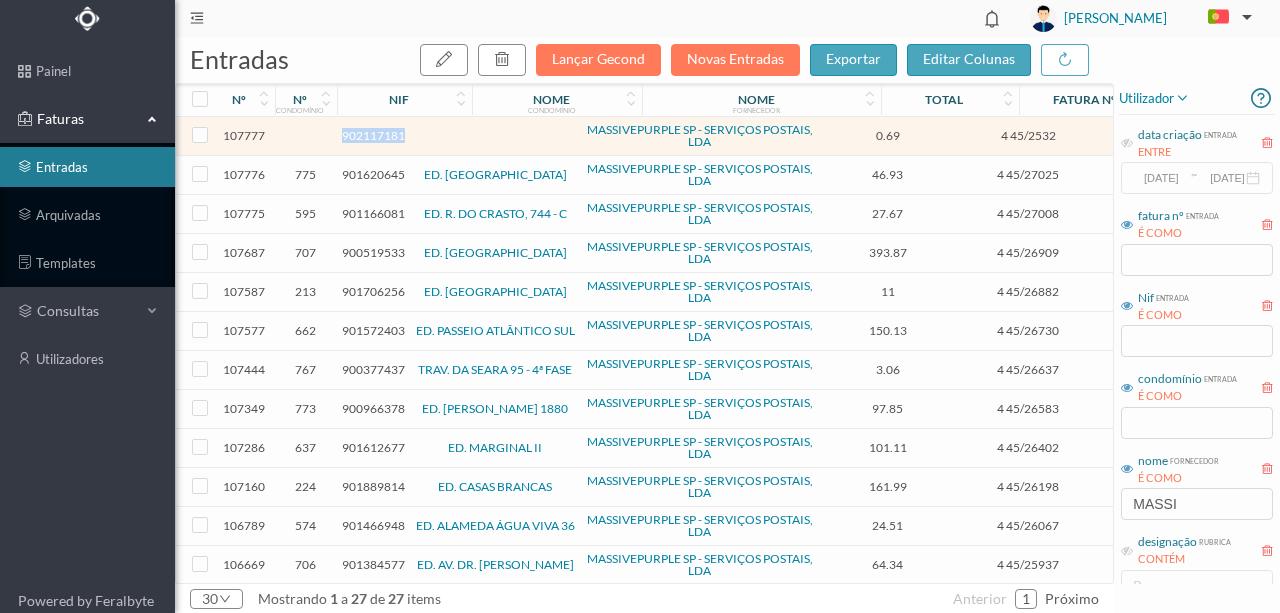 click on "902117181" at bounding box center (373, 135) 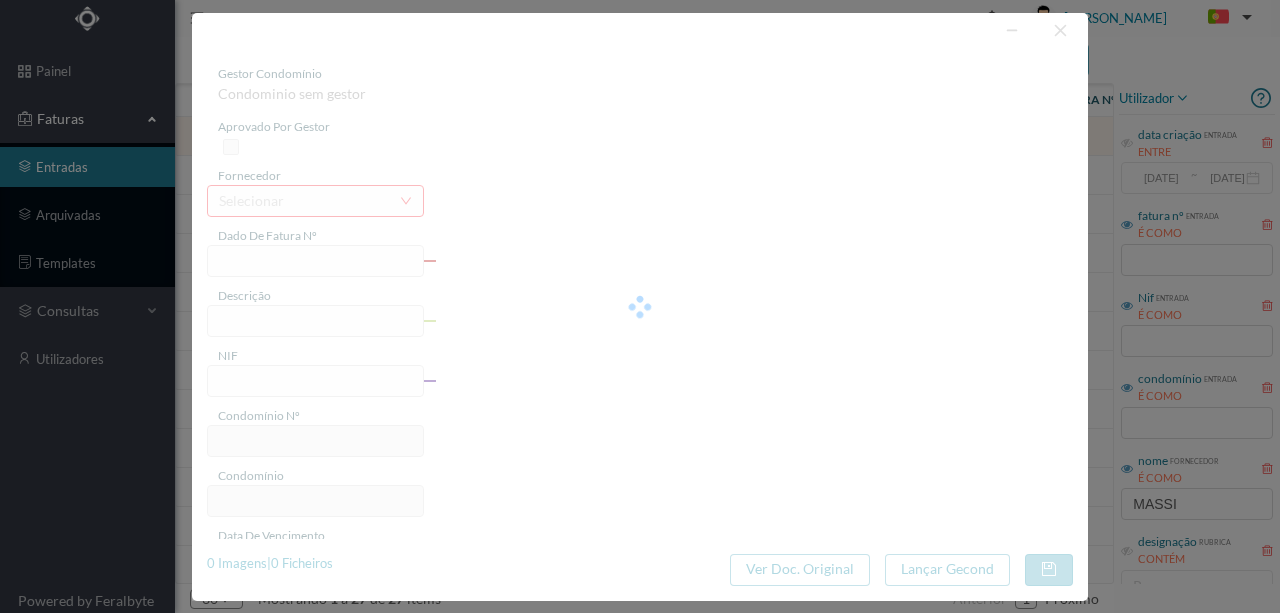 type on "4 45/2532" 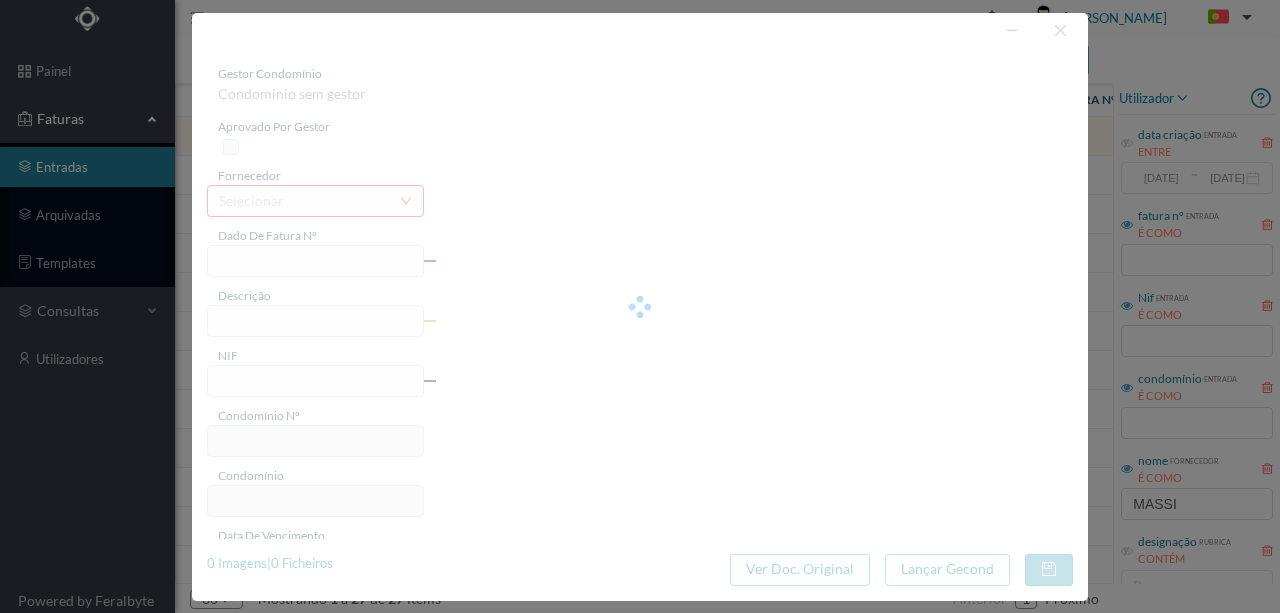 type on "-O lan/90961" 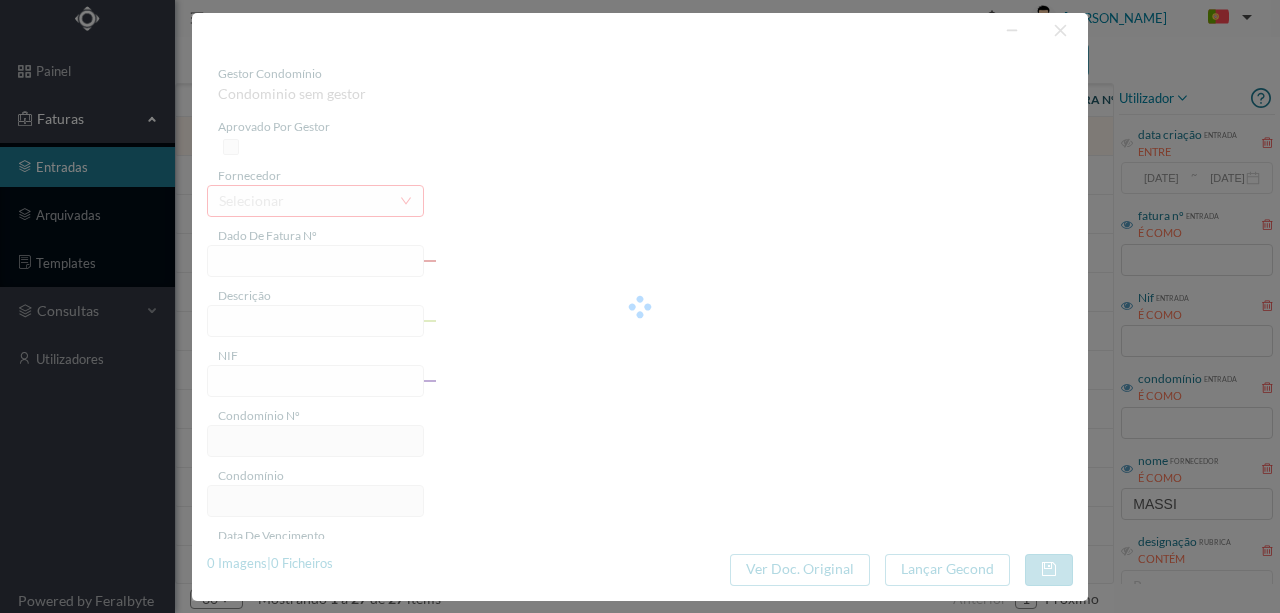 type on "0.69" 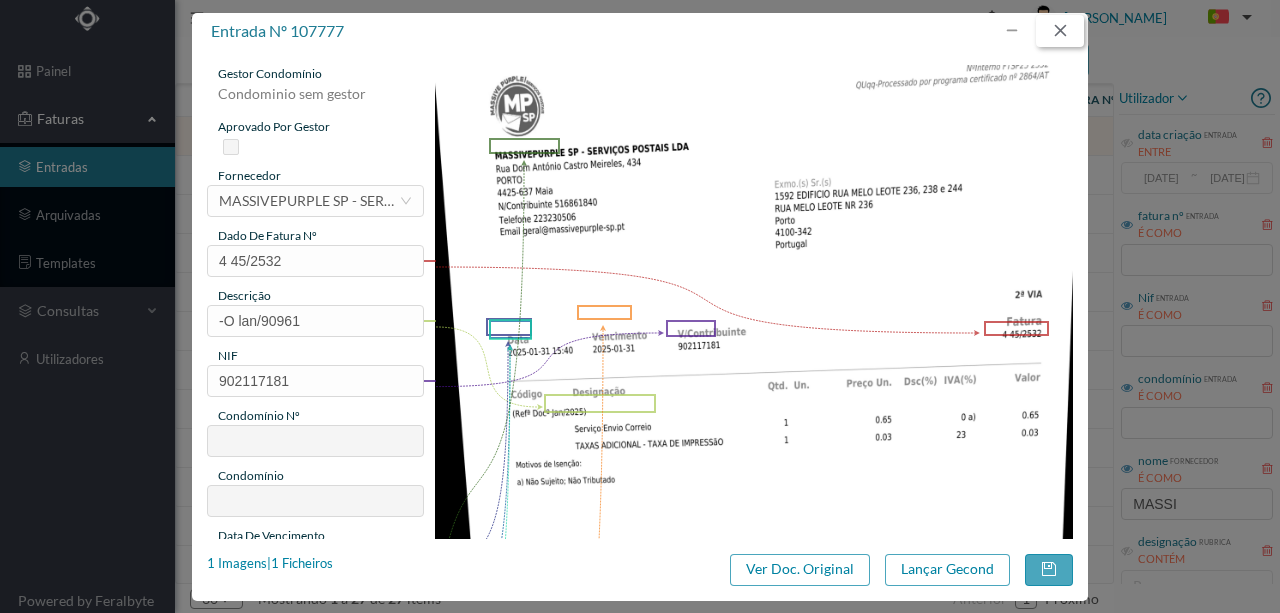 drag, startPoint x: 1063, startPoint y: 32, endPoint x: 932, endPoint y: 114, distance: 154.54773 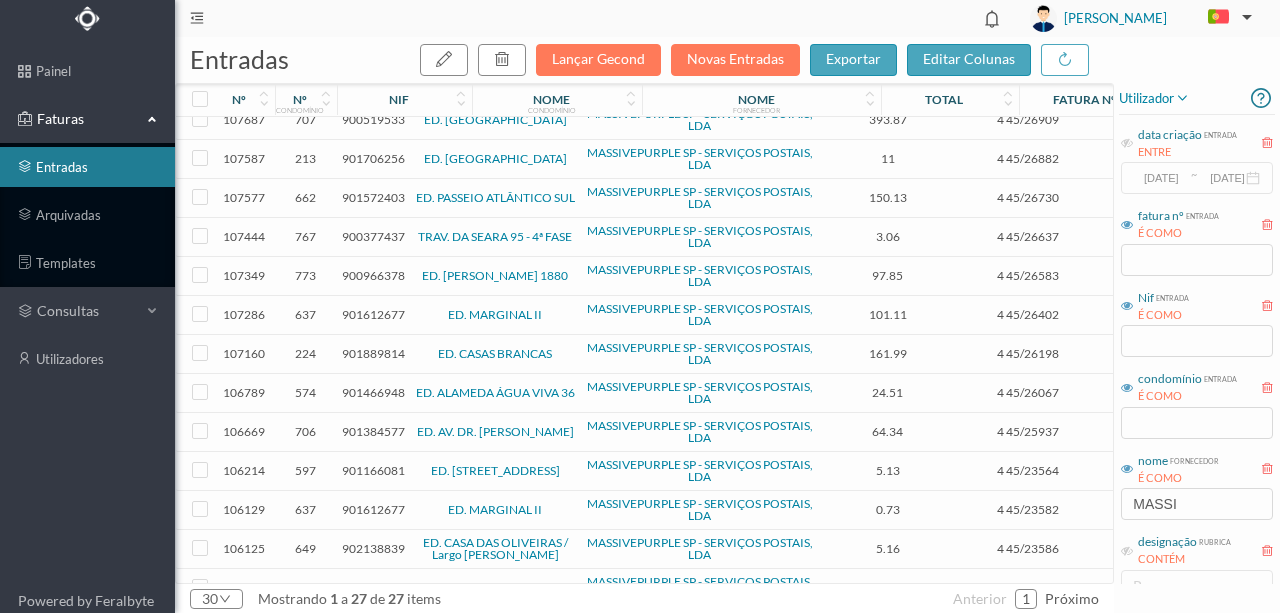 scroll, scrollTop: 200, scrollLeft: 0, axis: vertical 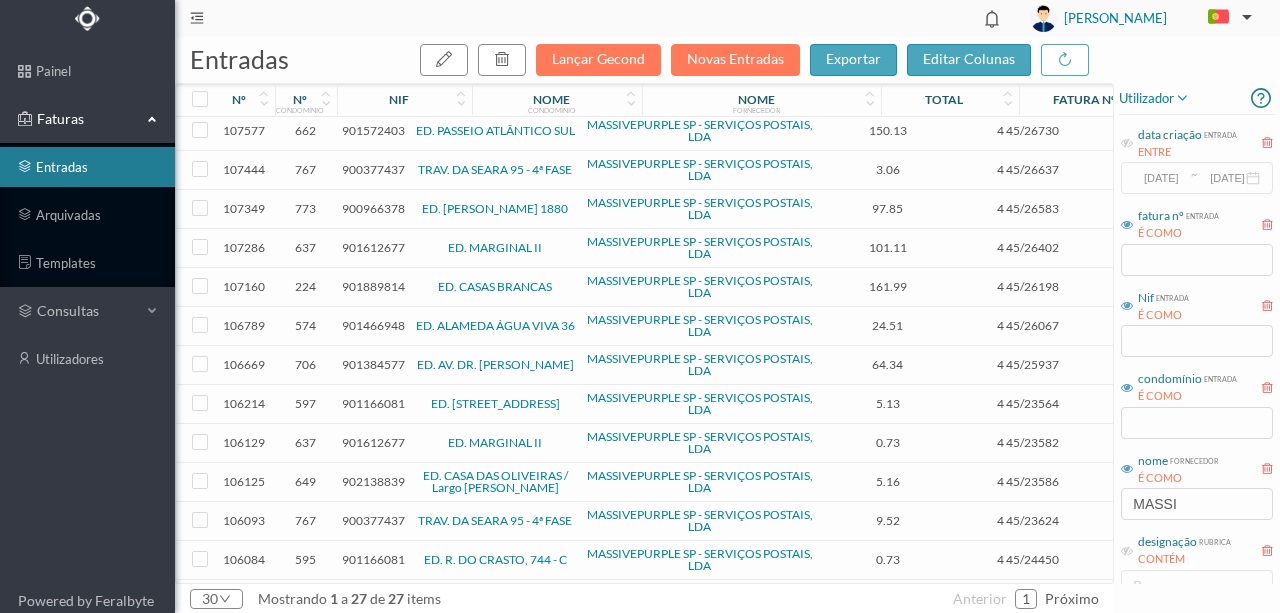 click on "901466948" at bounding box center [373, 325] 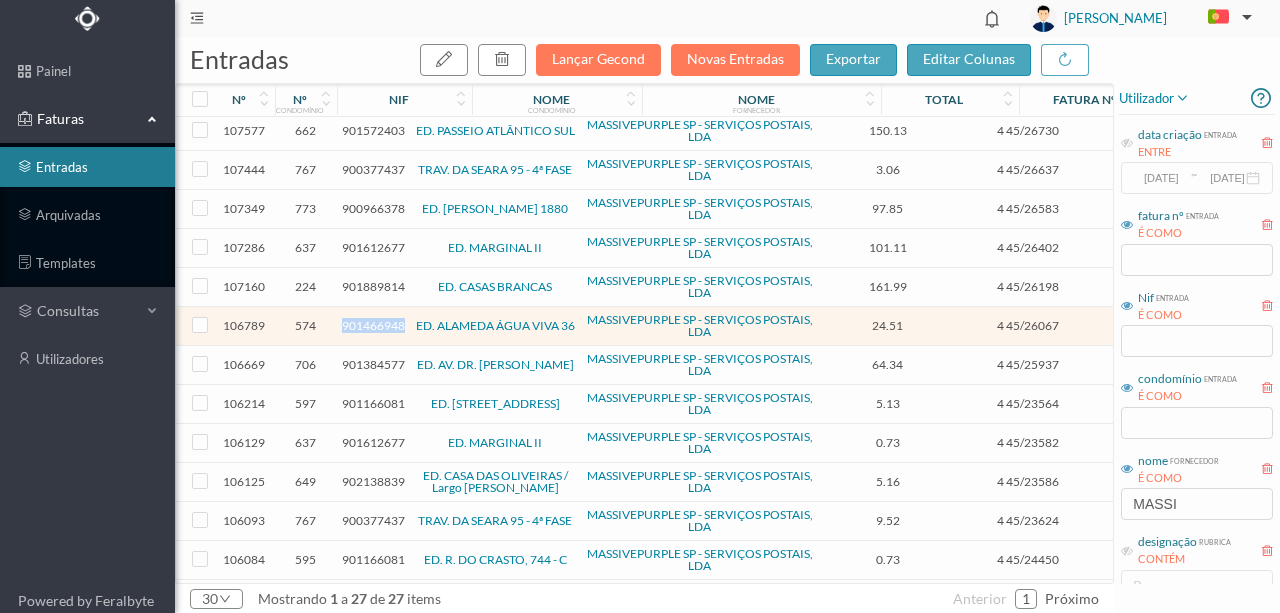 click on "901466948" at bounding box center (373, 325) 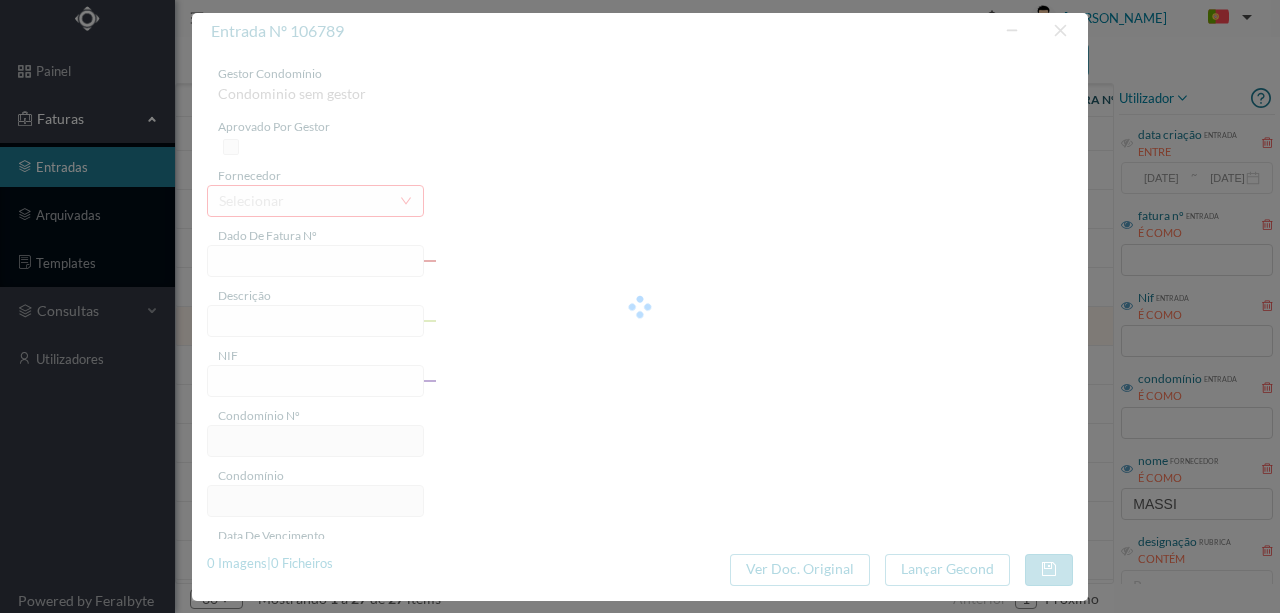 type on "4 45/26067" 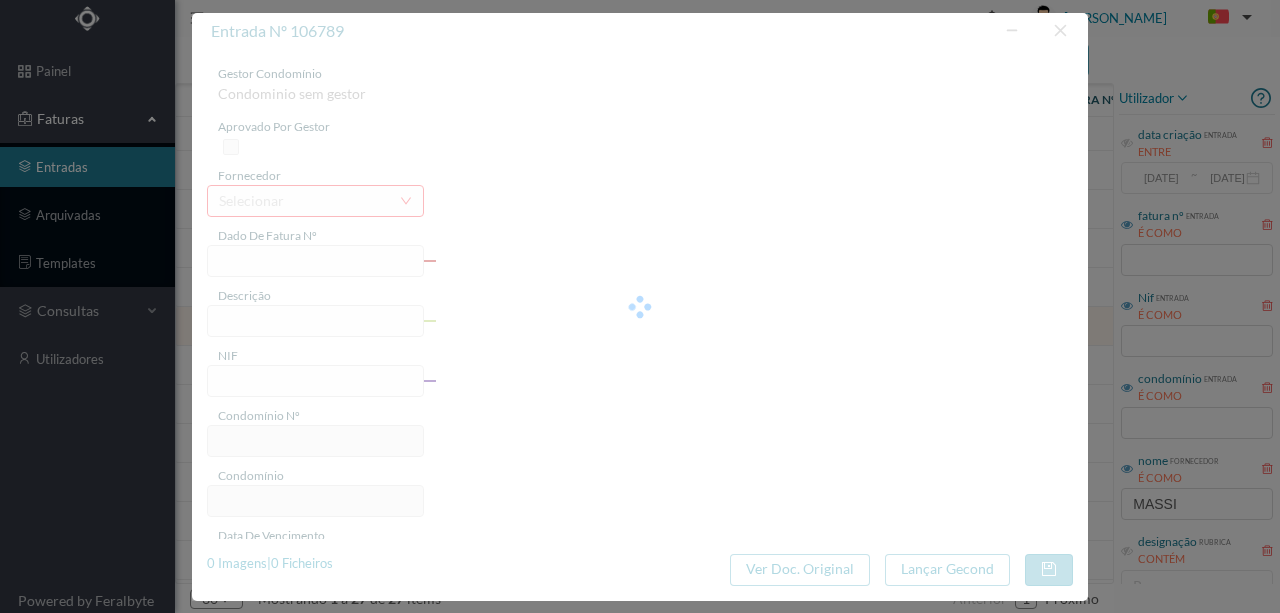 type on "Serviço Envio Correio" 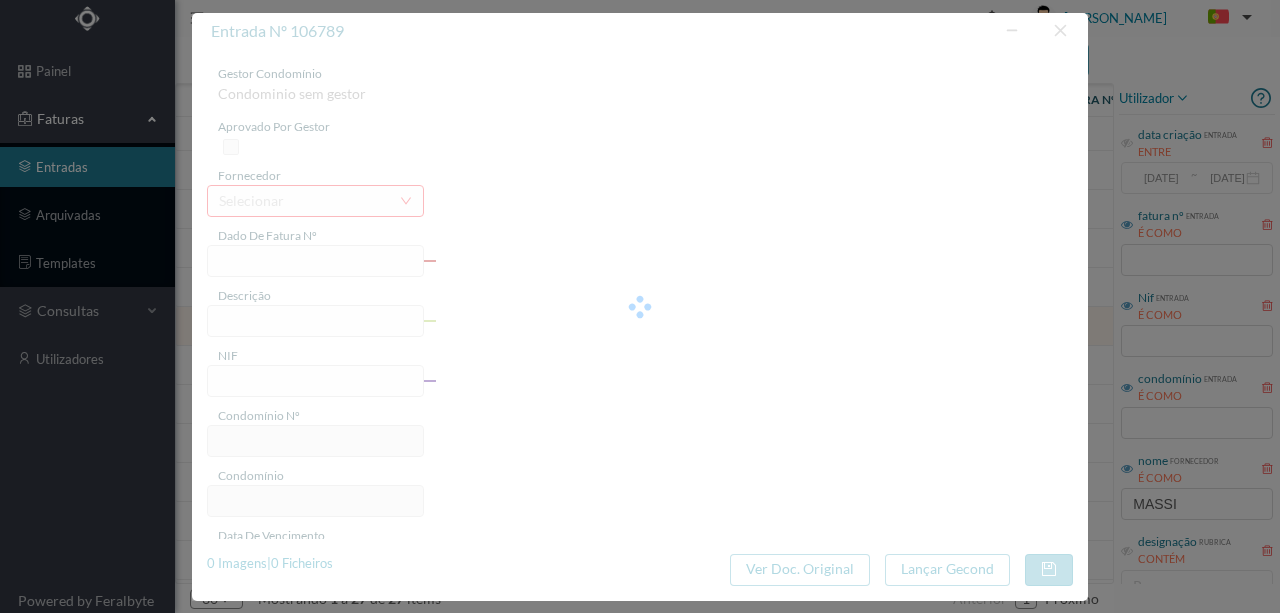 type on "2025-07-01" 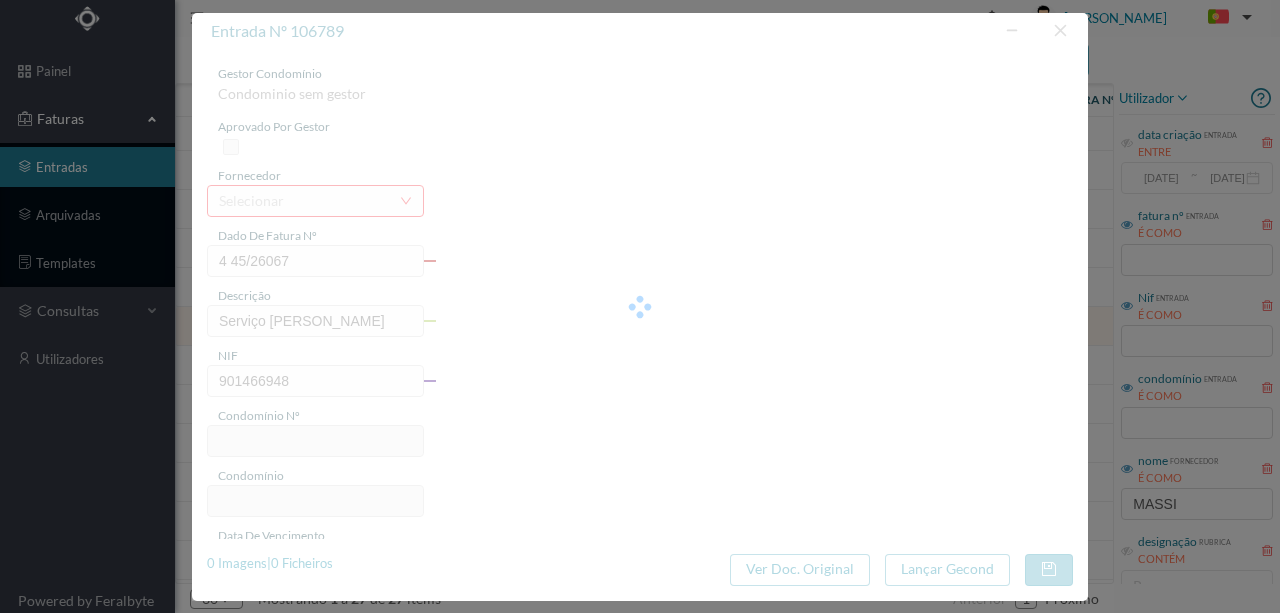 type on "574" 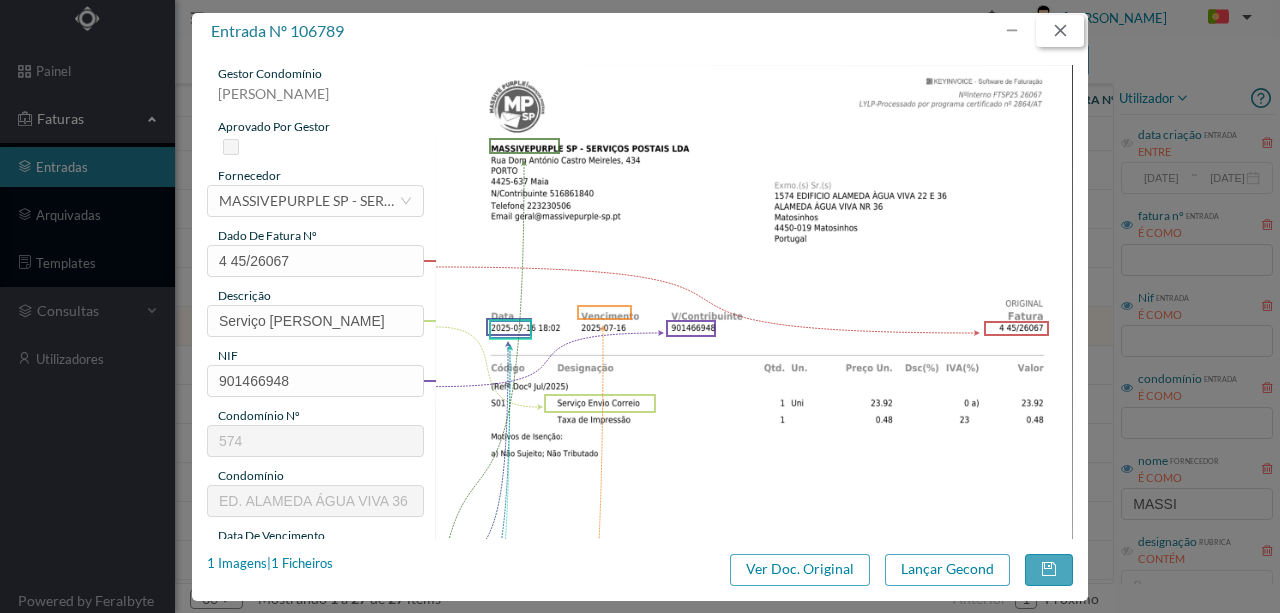 click at bounding box center [1060, 31] 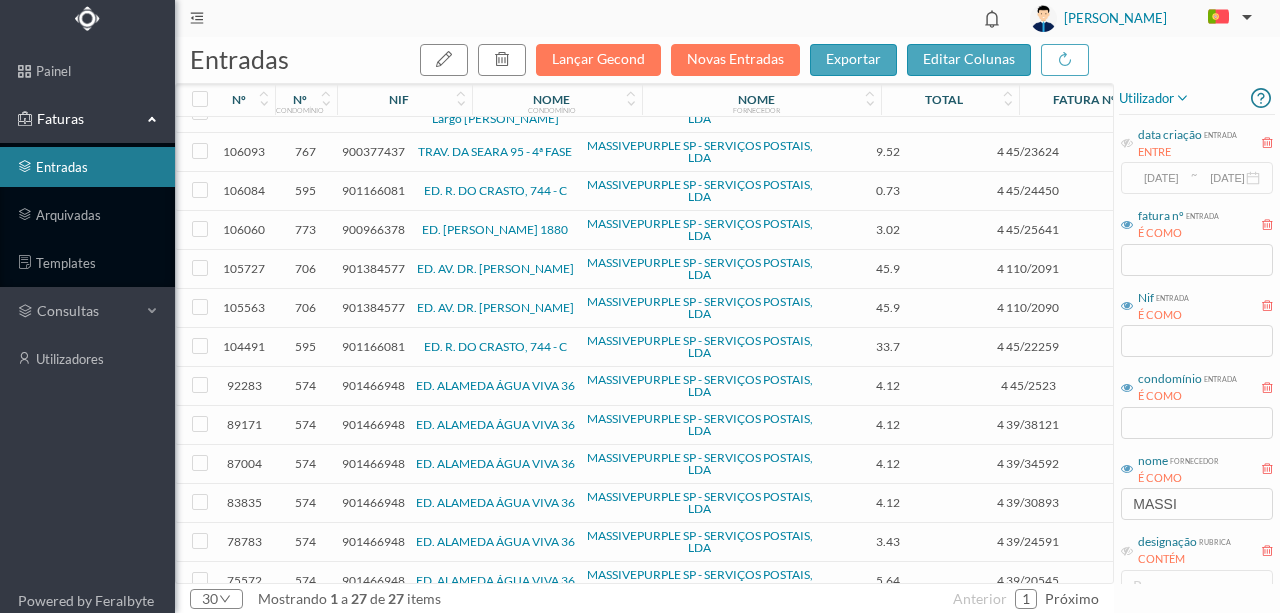 scroll, scrollTop: 583, scrollLeft: 0, axis: vertical 